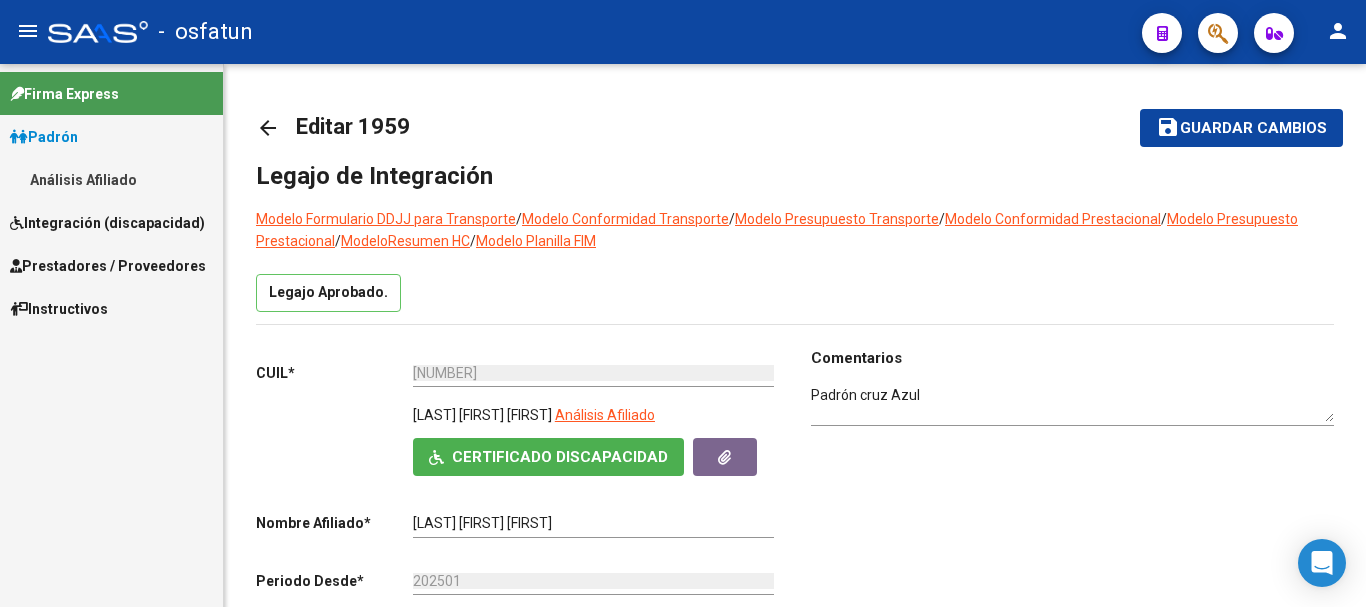 scroll, scrollTop: 0, scrollLeft: 0, axis: both 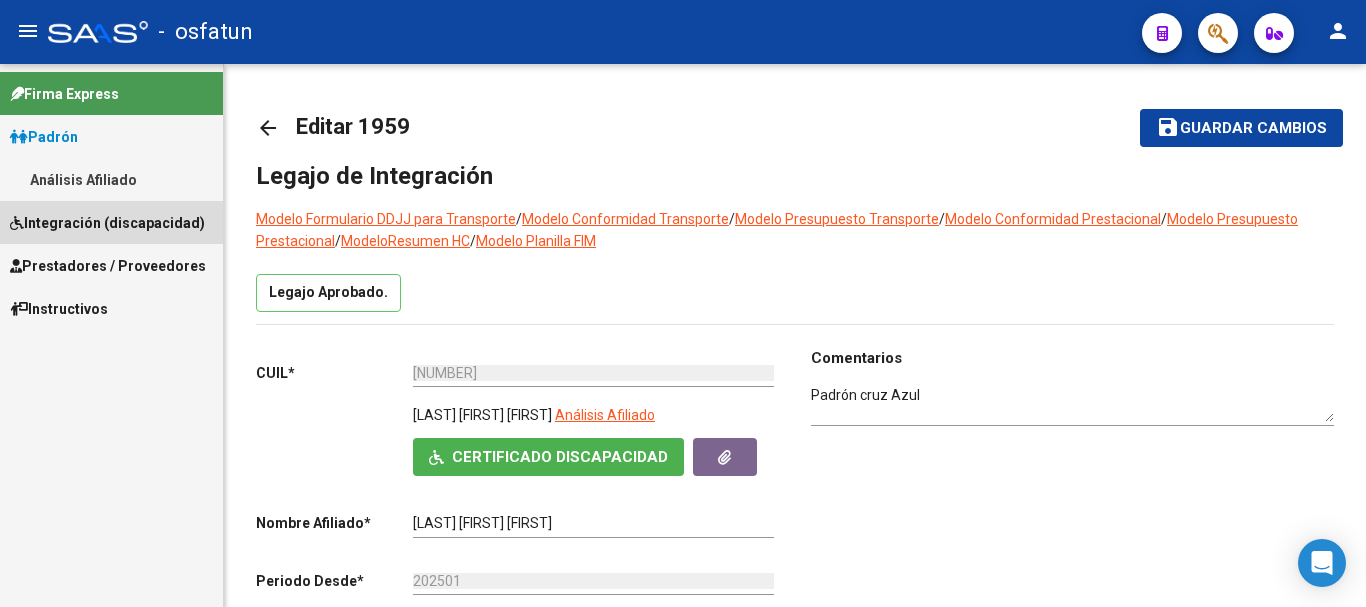 click on "Integración (discapacidad)" at bounding box center (107, 223) 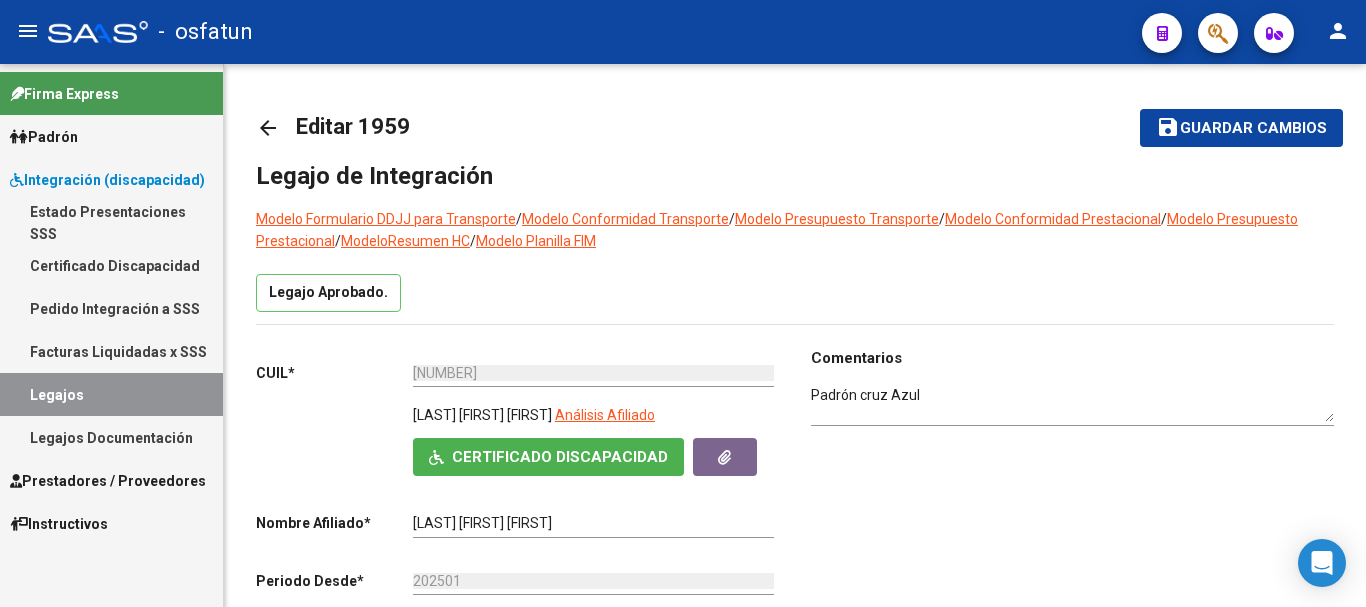 click on "Facturas Liquidadas x SSS" at bounding box center (111, 351) 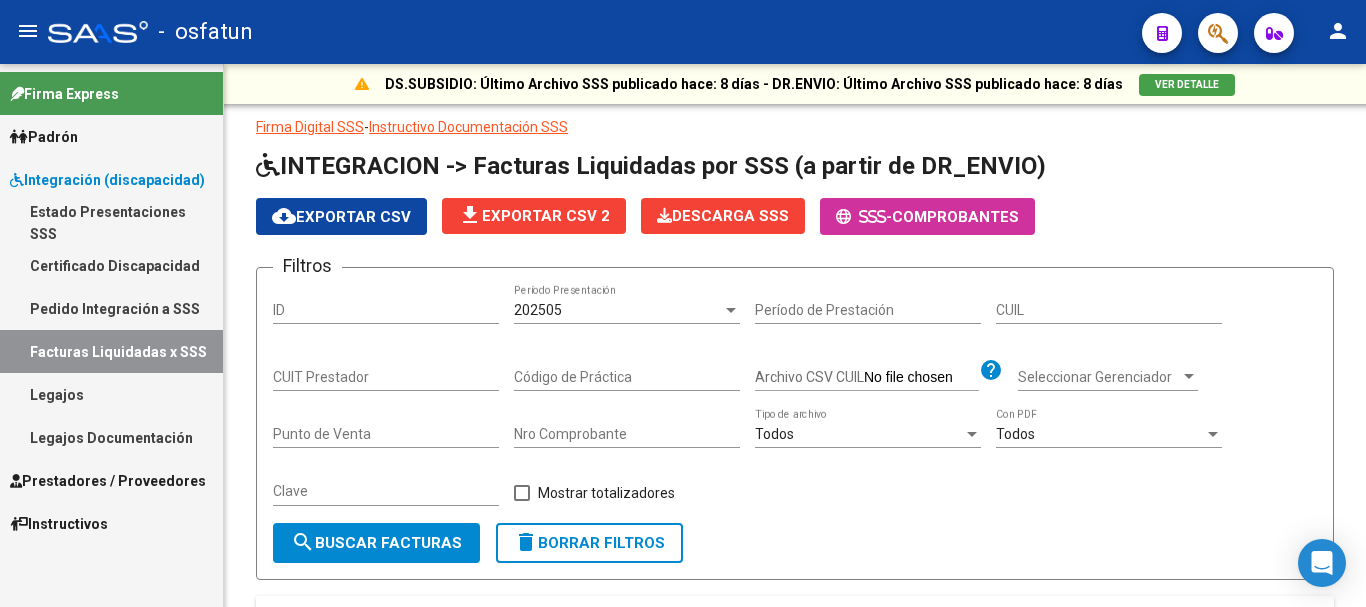 click on "Facturas Liquidadas x SSS" at bounding box center [111, 351] 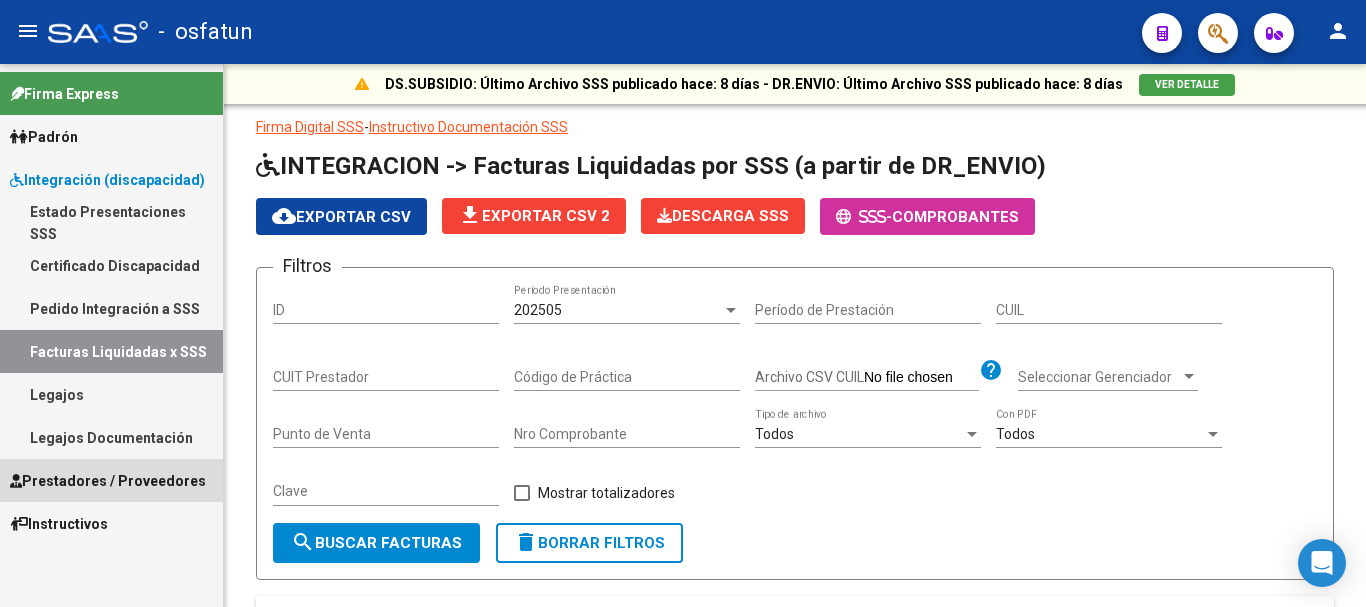 click on "Prestadores / Proveedores" at bounding box center [111, 480] 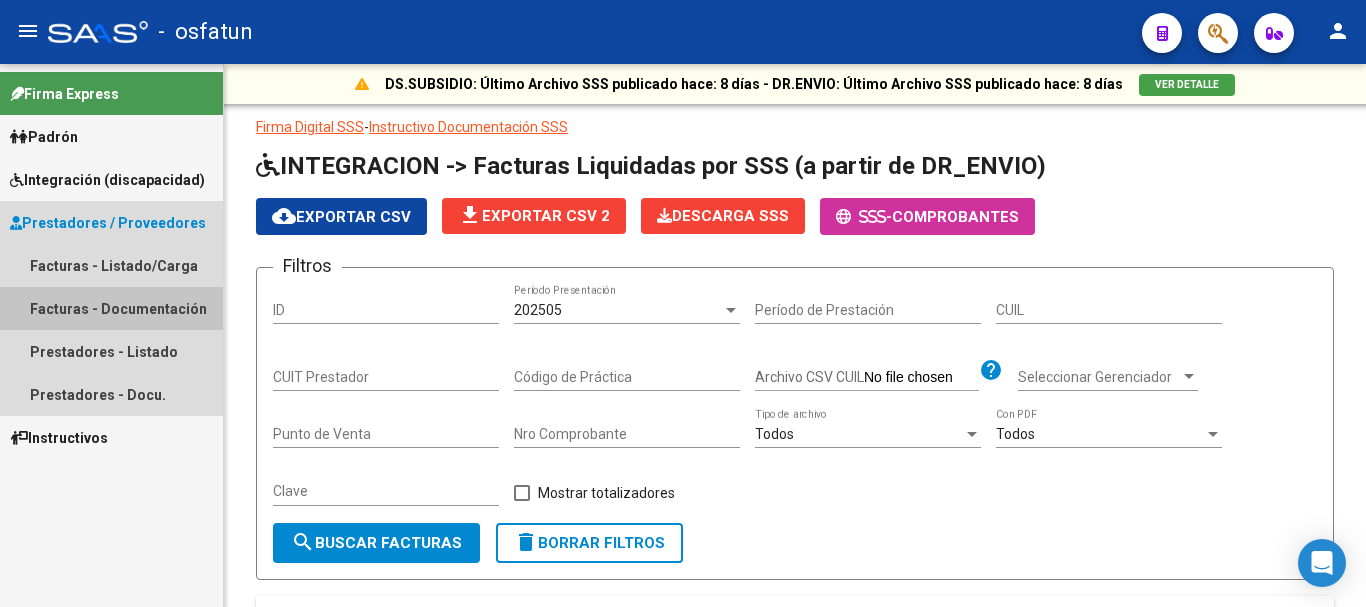 click on "Facturas - Documentación" at bounding box center [111, 308] 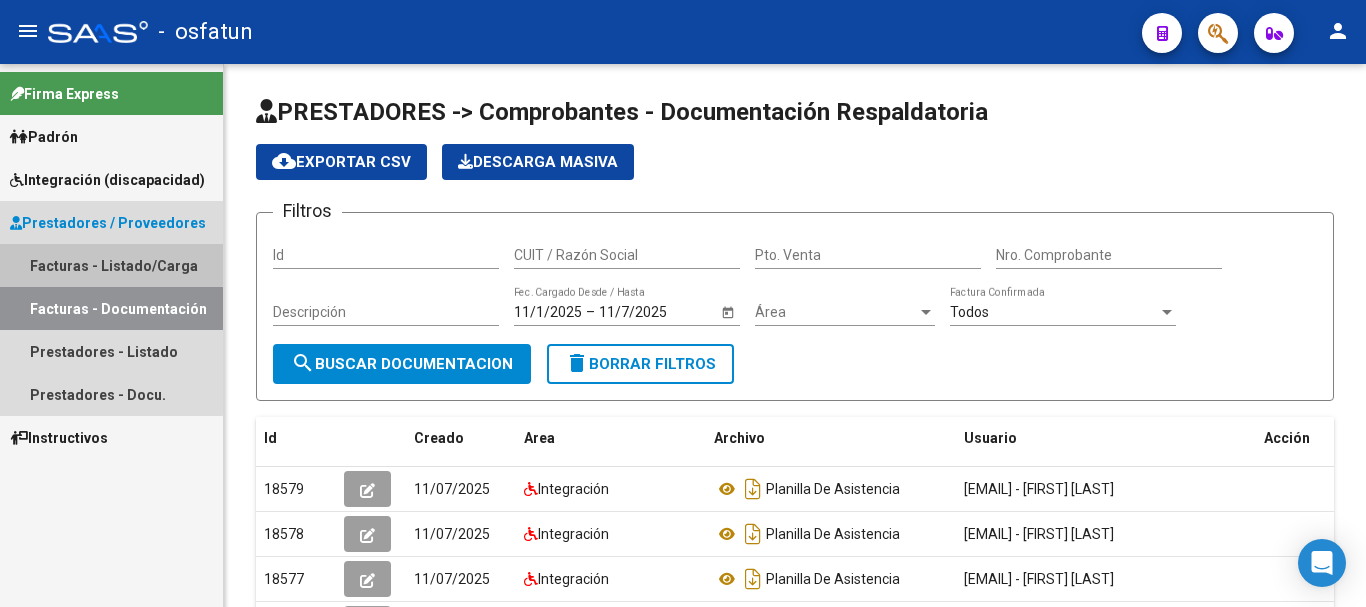 click on "Facturas - Listado/Carga" at bounding box center (111, 265) 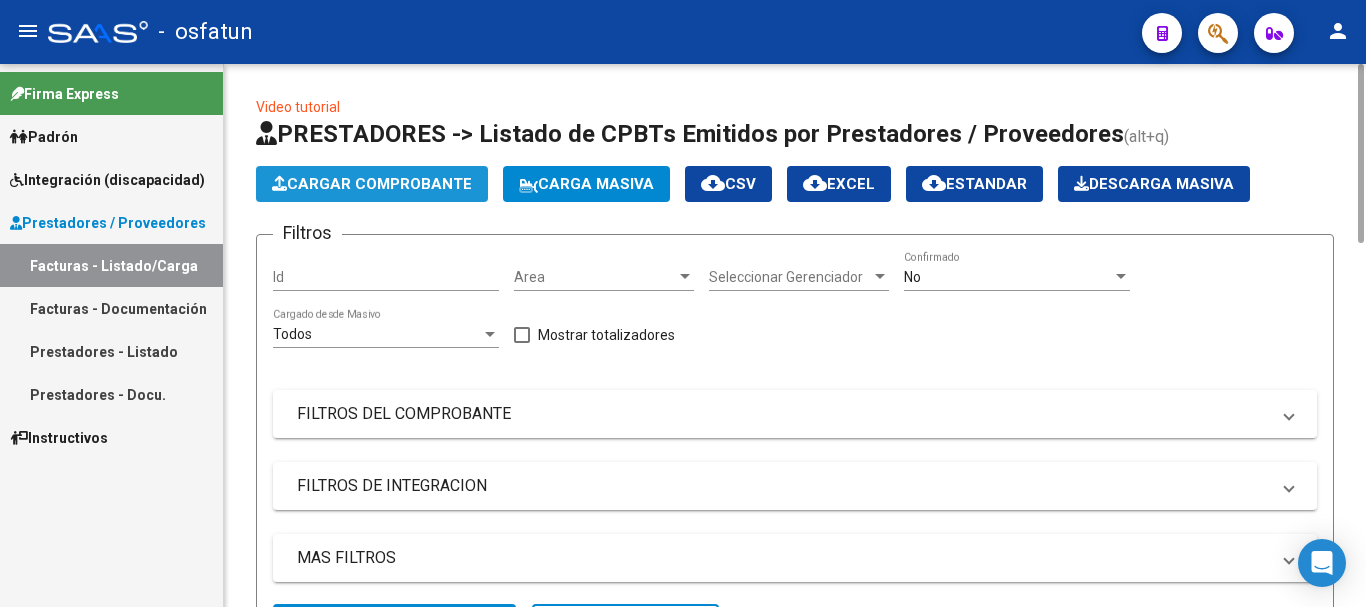 click on "Cargar Comprobante" 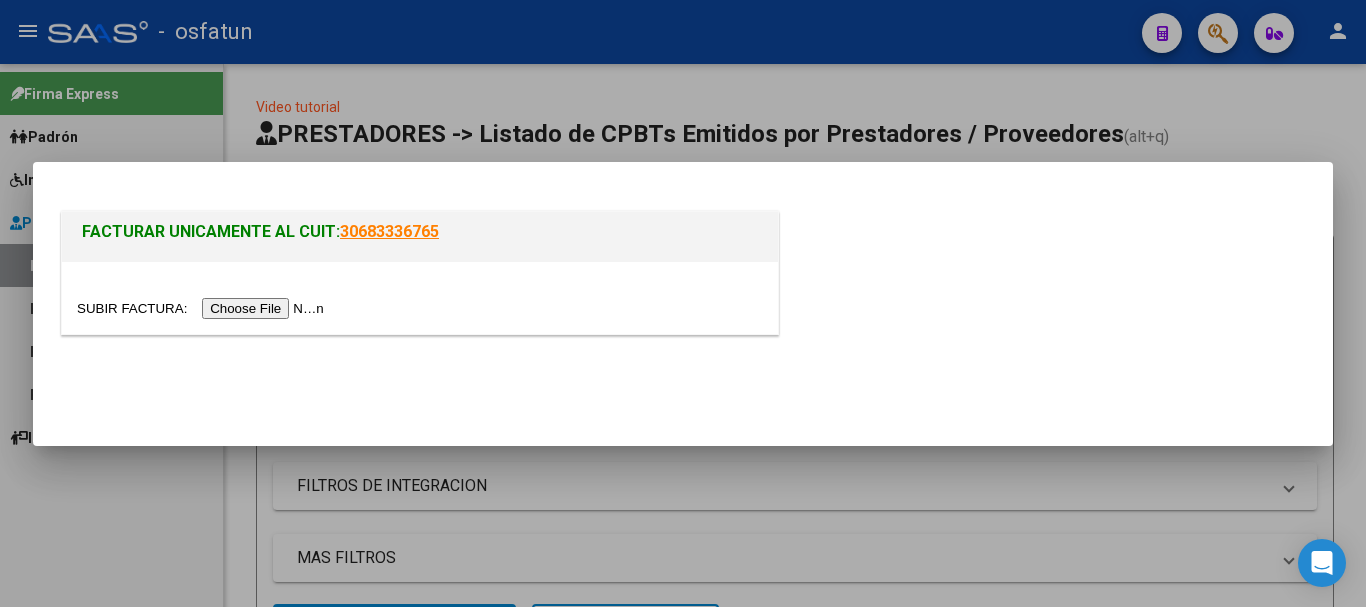click at bounding box center [203, 308] 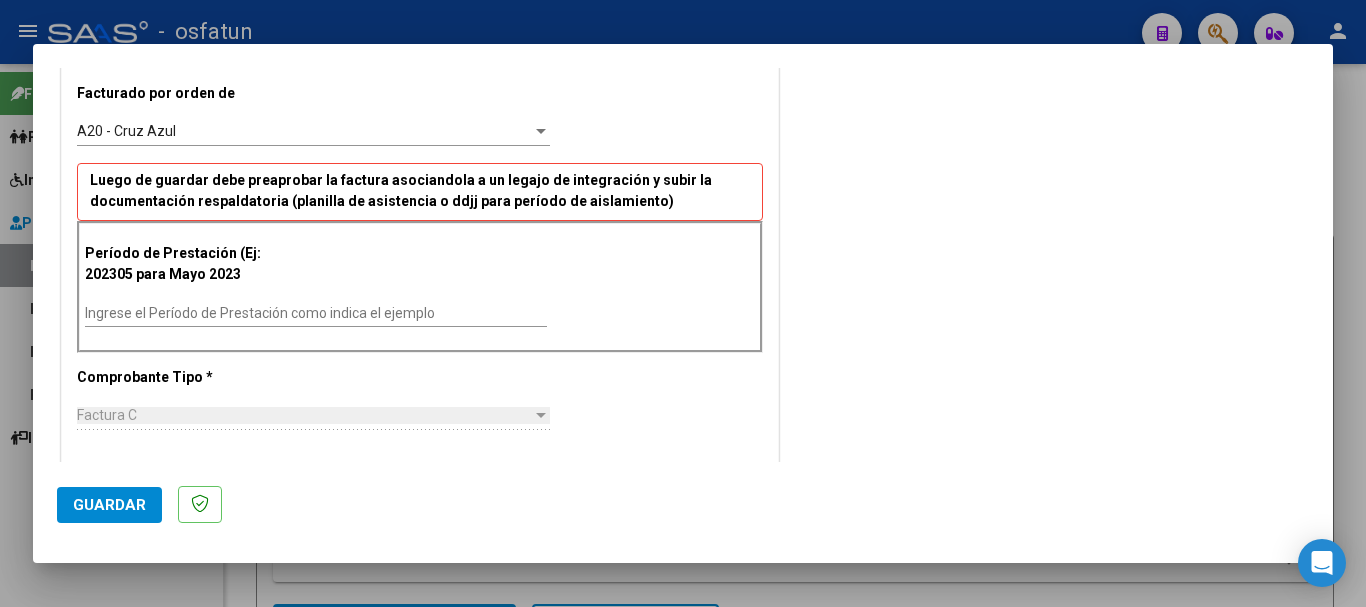 scroll, scrollTop: 614, scrollLeft: 0, axis: vertical 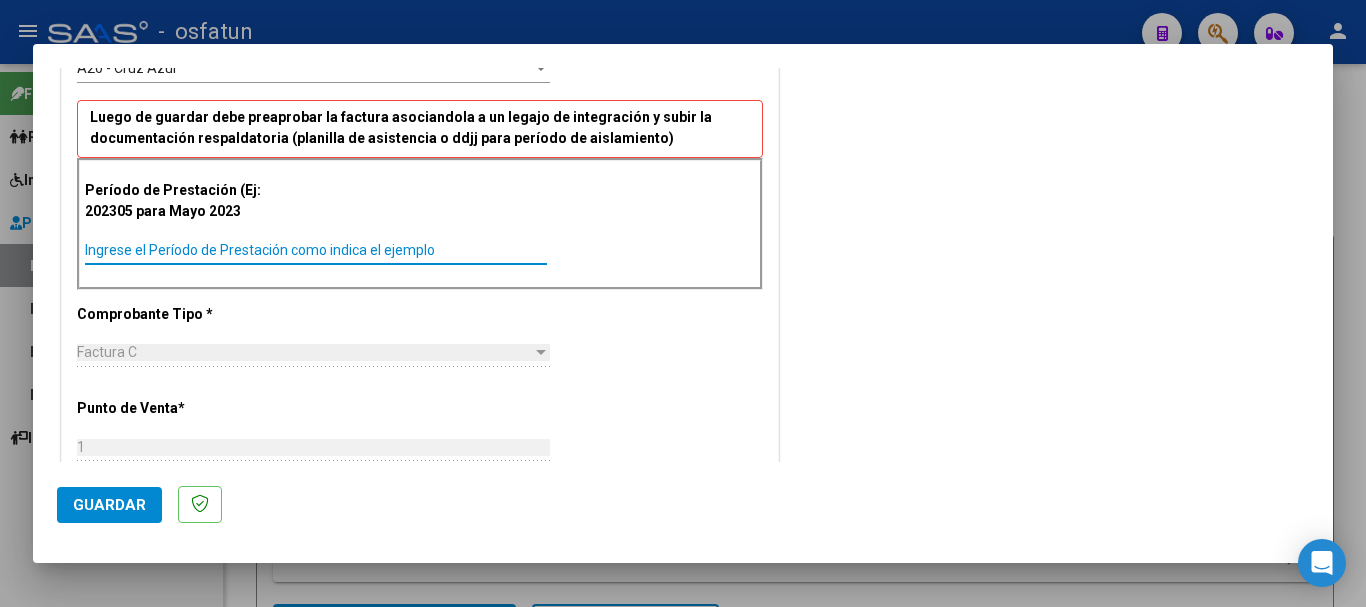 click on "Ingrese el Período de Prestación como indica el ejemplo" at bounding box center (316, 250) 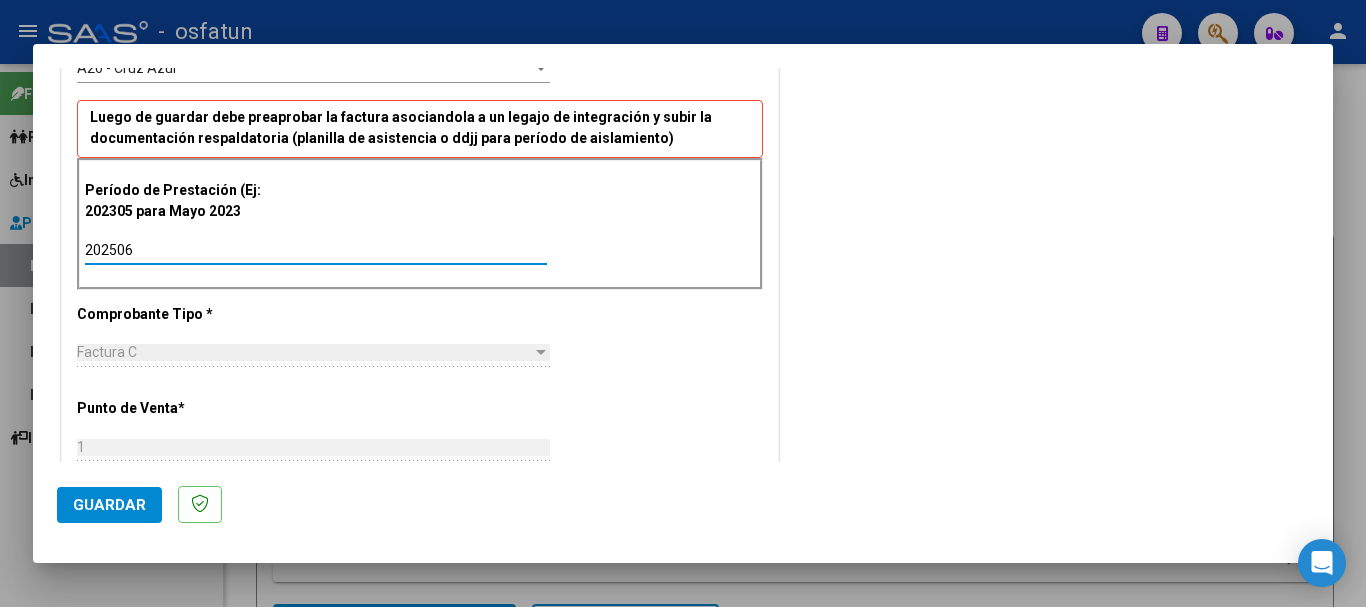 type on "202506" 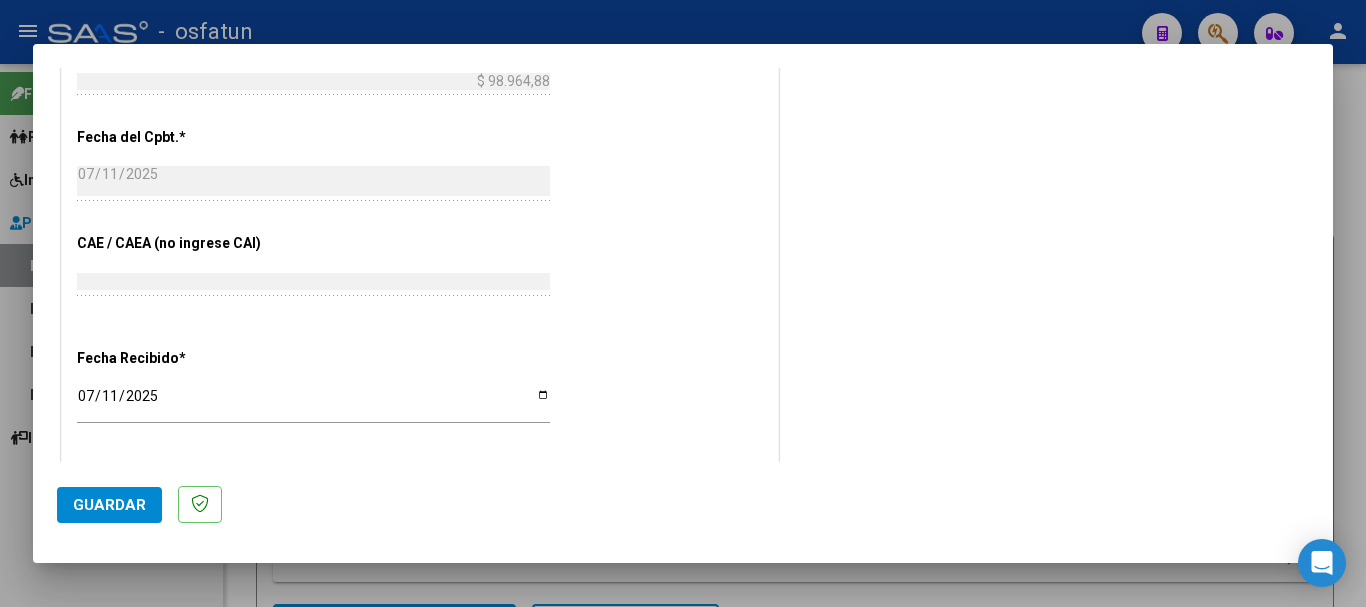 scroll, scrollTop: 1483, scrollLeft: 0, axis: vertical 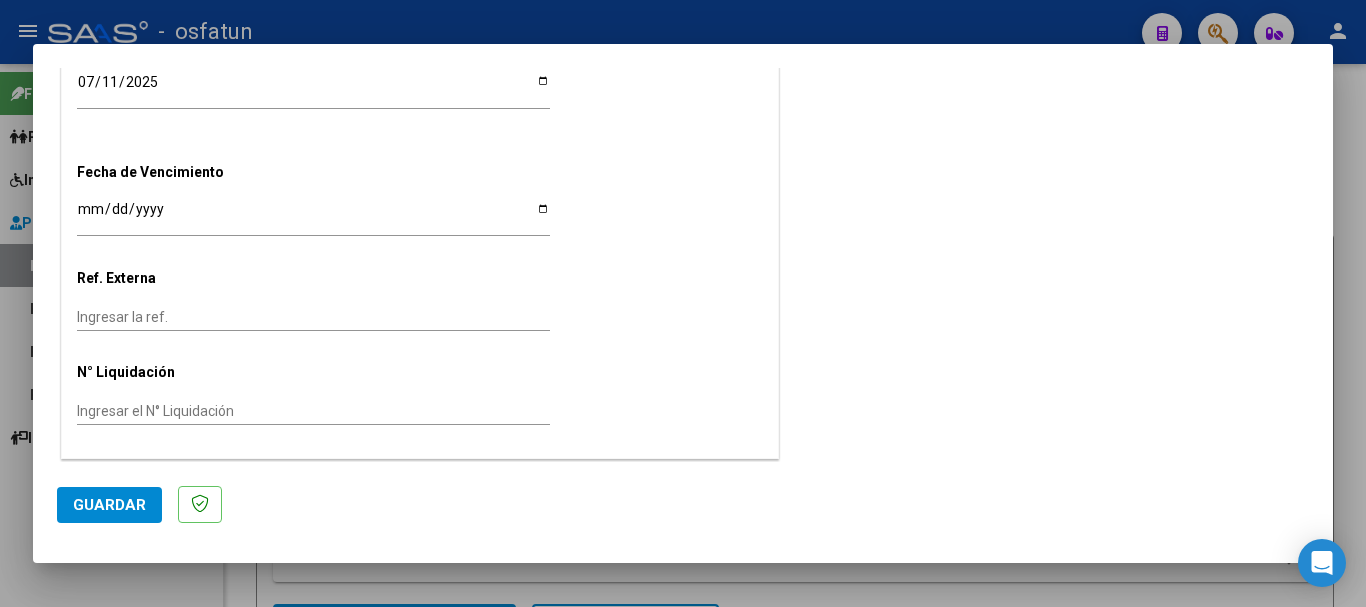 drag, startPoint x: 85, startPoint y: 503, endPoint x: 182, endPoint y: 575, distance: 120.80149 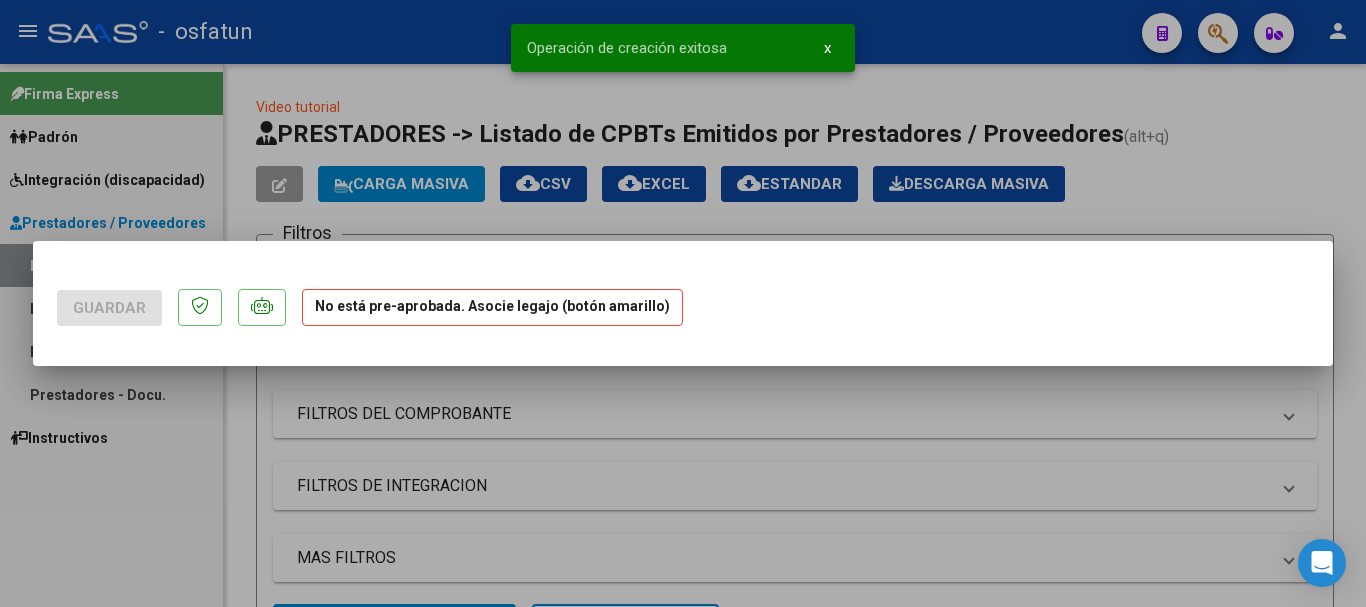 scroll, scrollTop: 0, scrollLeft: 0, axis: both 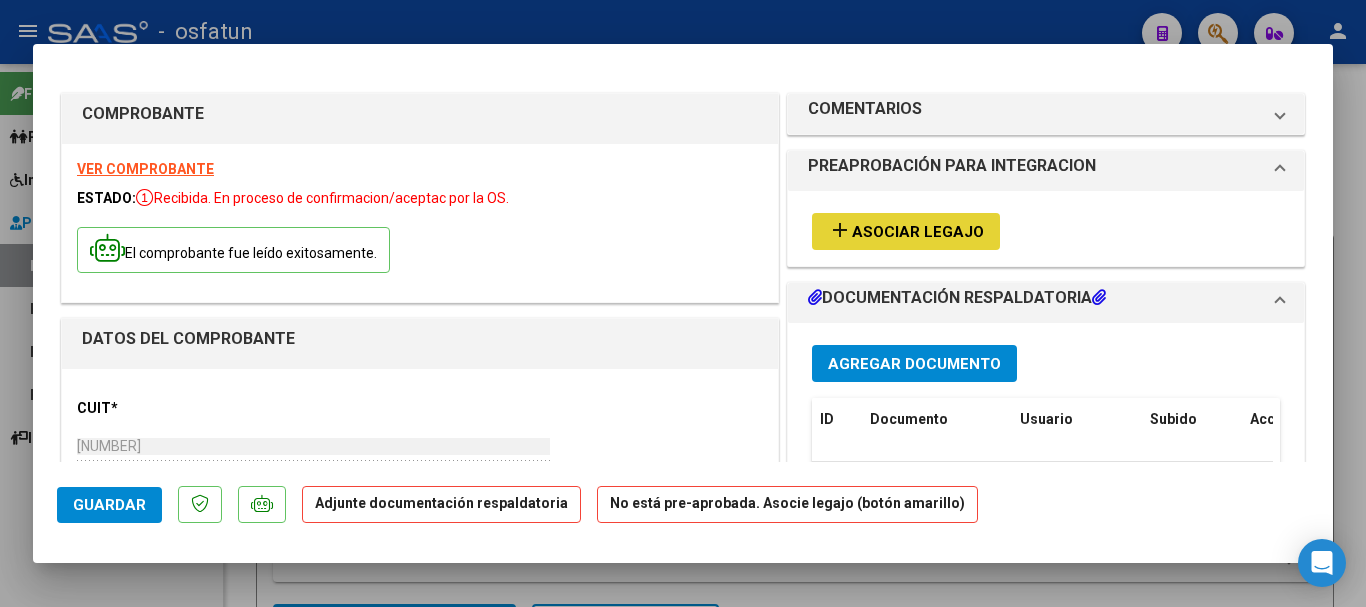 click on "Asociar Legajo" at bounding box center (918, 232) 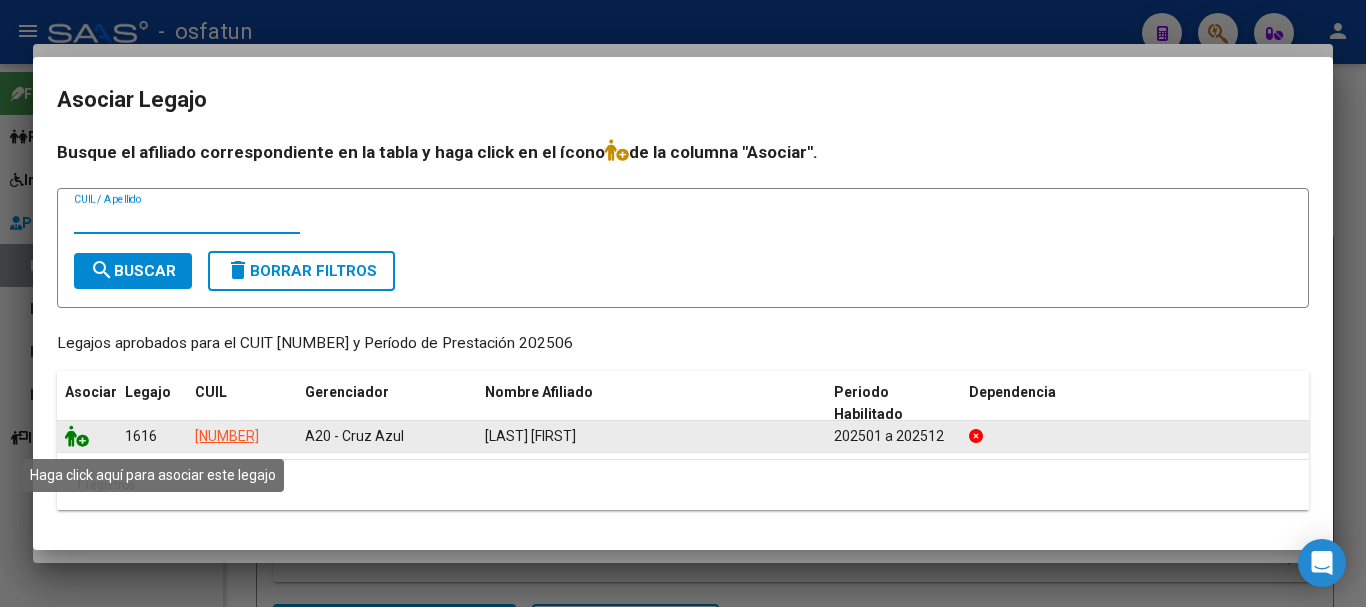 click 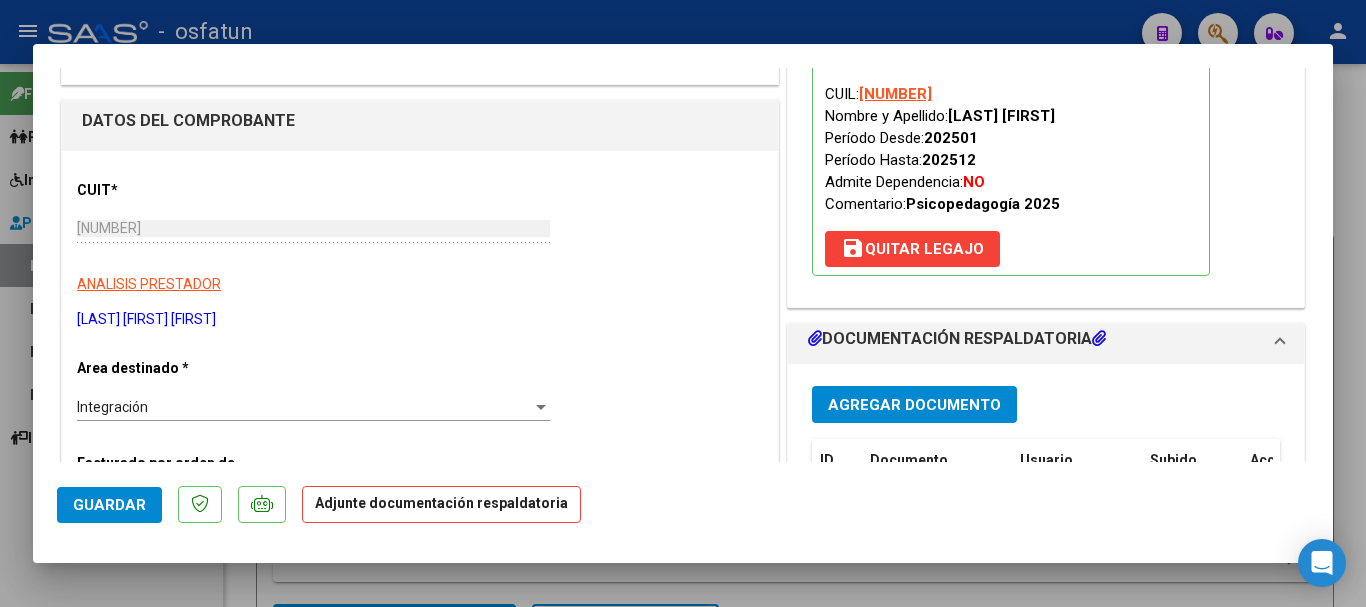 scroll, scrollTop: 303, scrollLeft: 0, axis: vertical 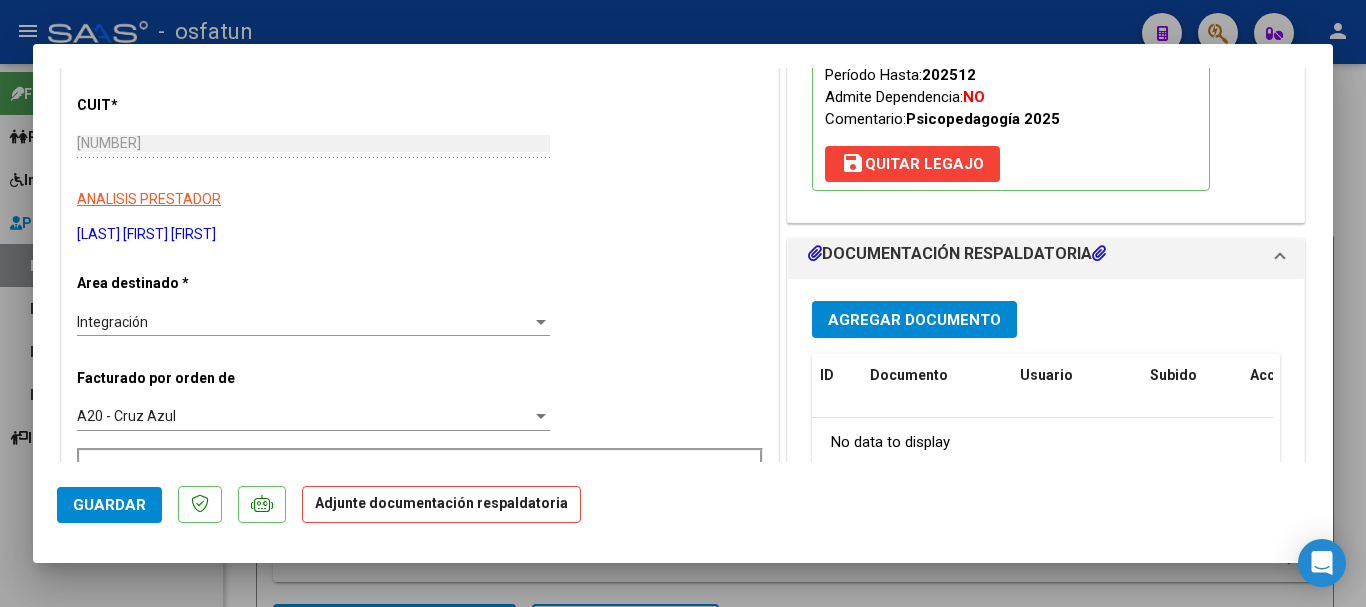 click on "Agregar Documento" at bounding box center [914, 320] 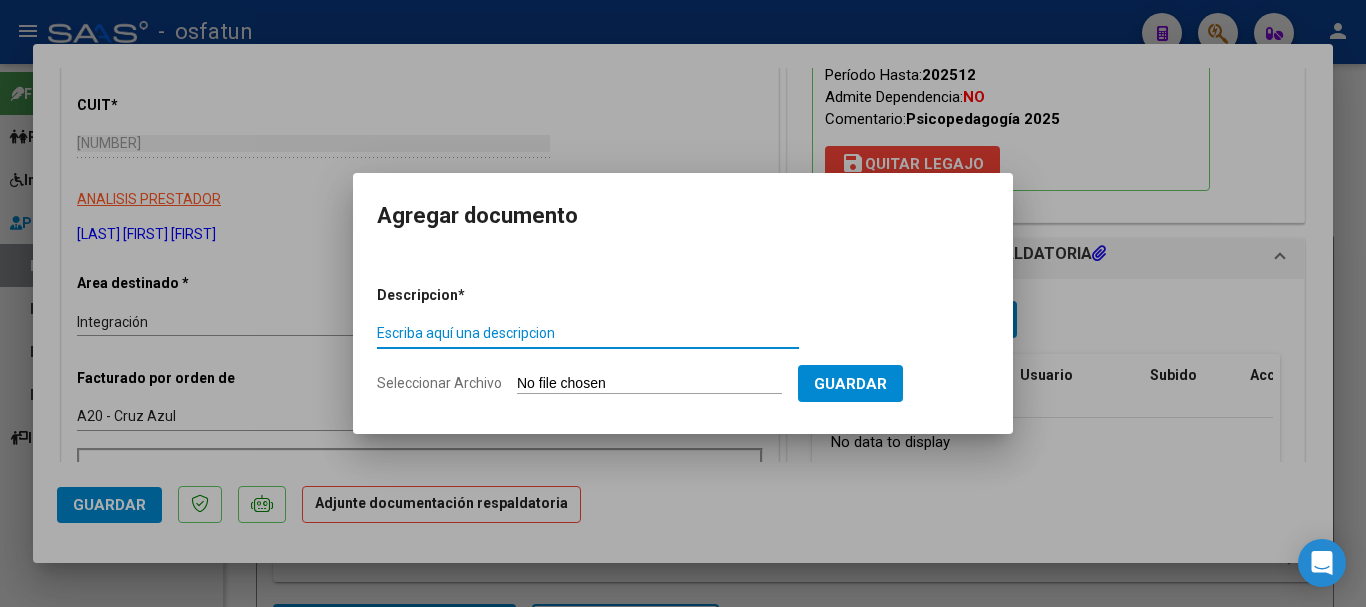 click on "Escriba aquí una descripcion" at bounding box center (588, 333) 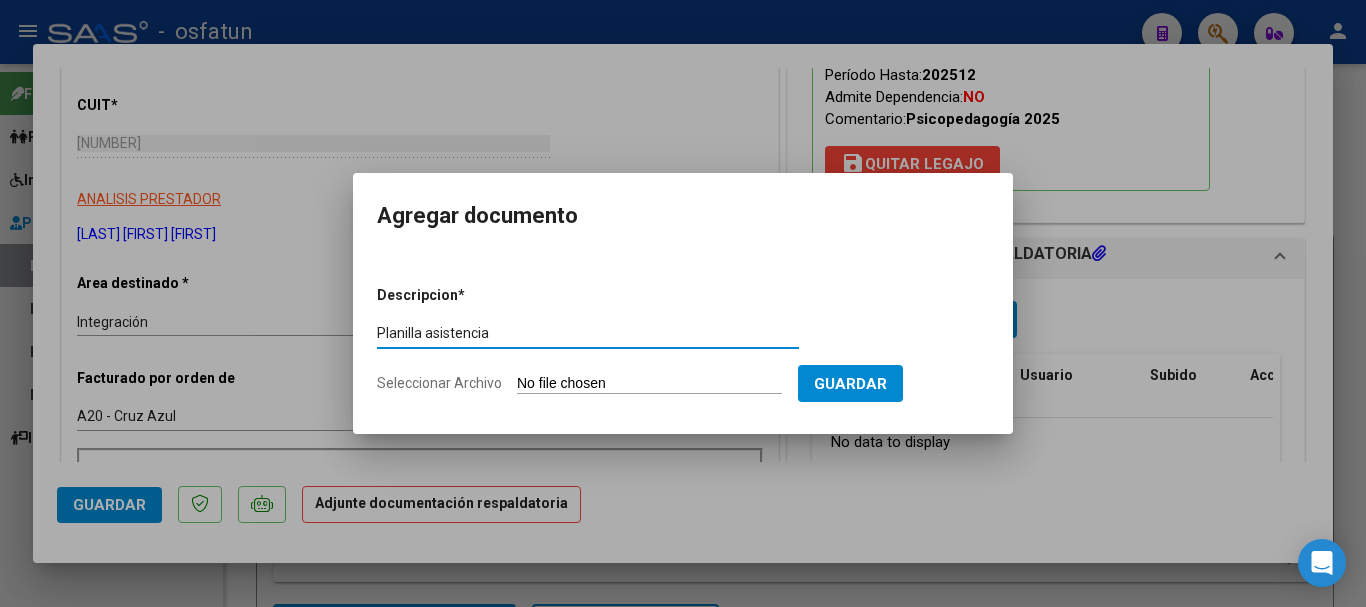 type on "Planilla asistencia" 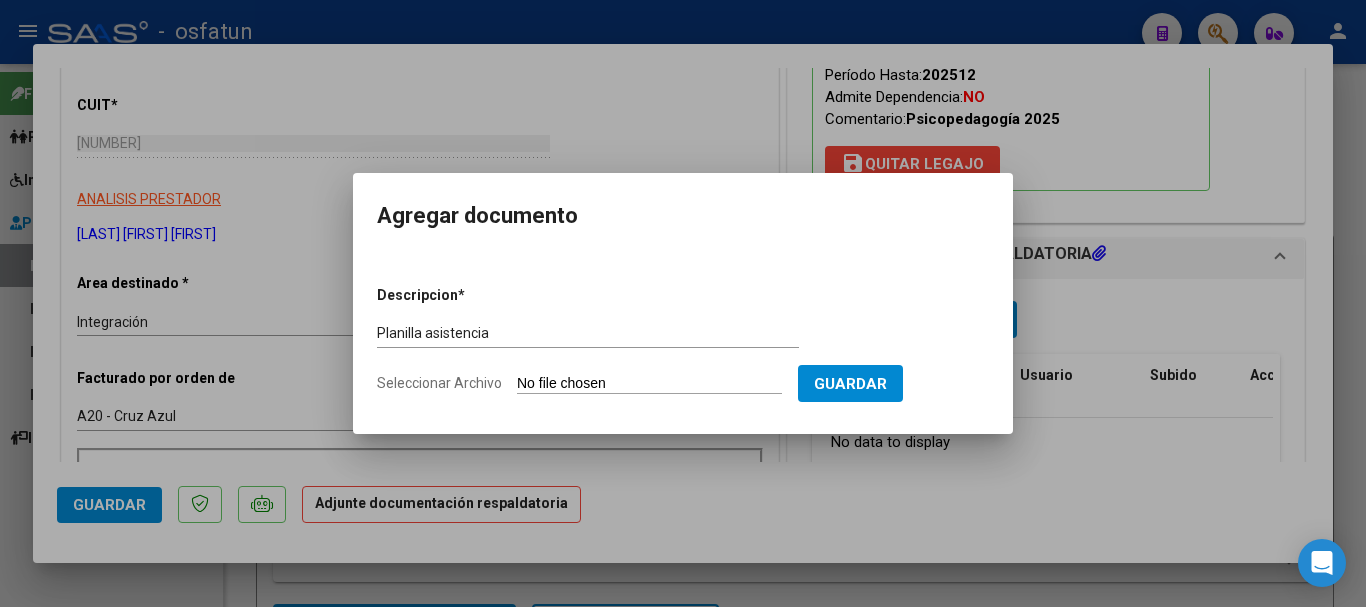 click on "Seleccionar Archivo" at bounding box center [649, 384] 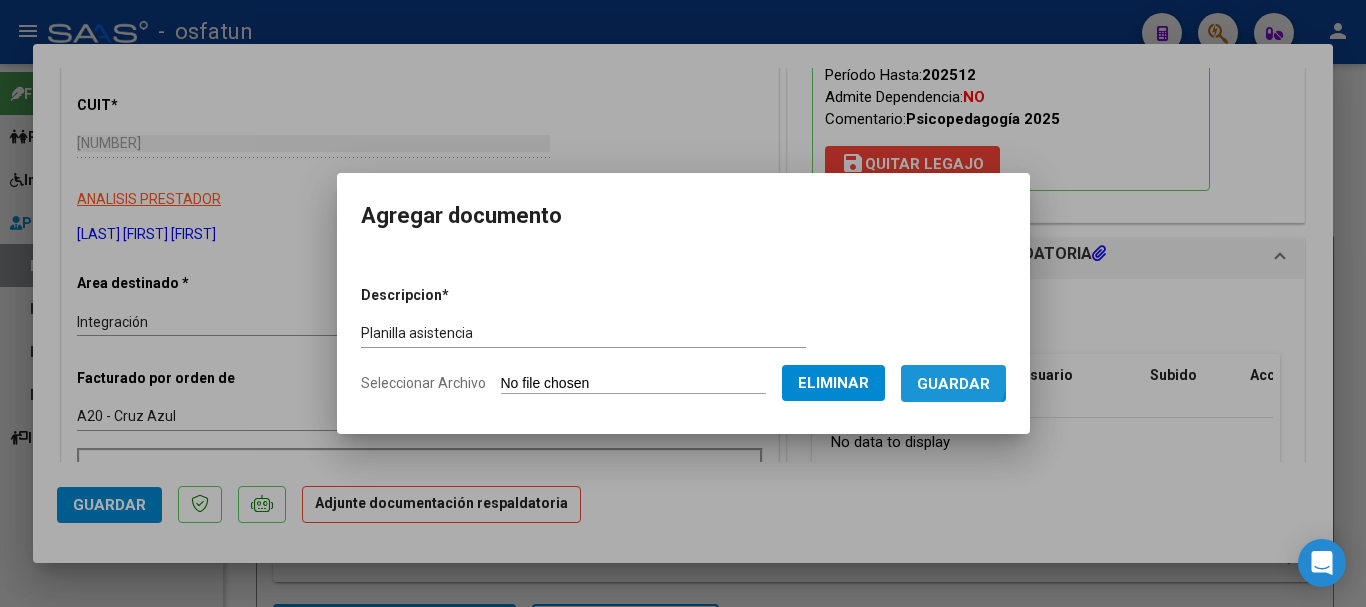 drag, startPoint x: 962, startPoint y: 375, endPoint x: 927, endPoint y: 572, distance: 200.08498 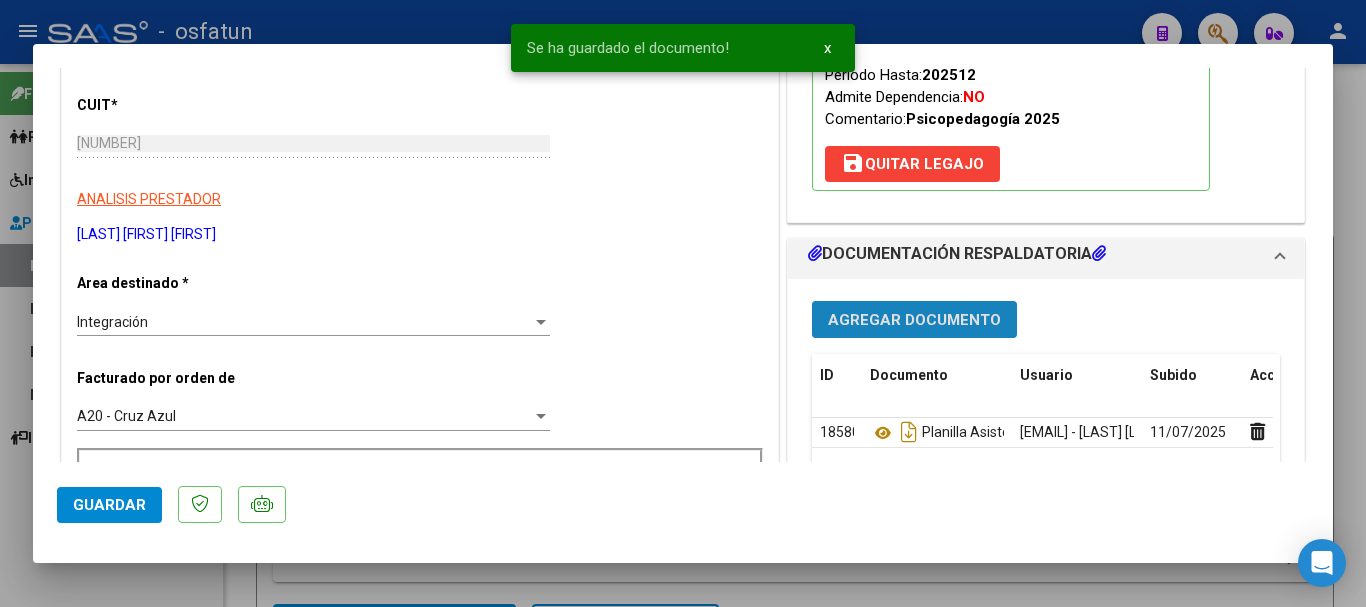 click on "Agregar Documento" at bounding box center (914, 320) 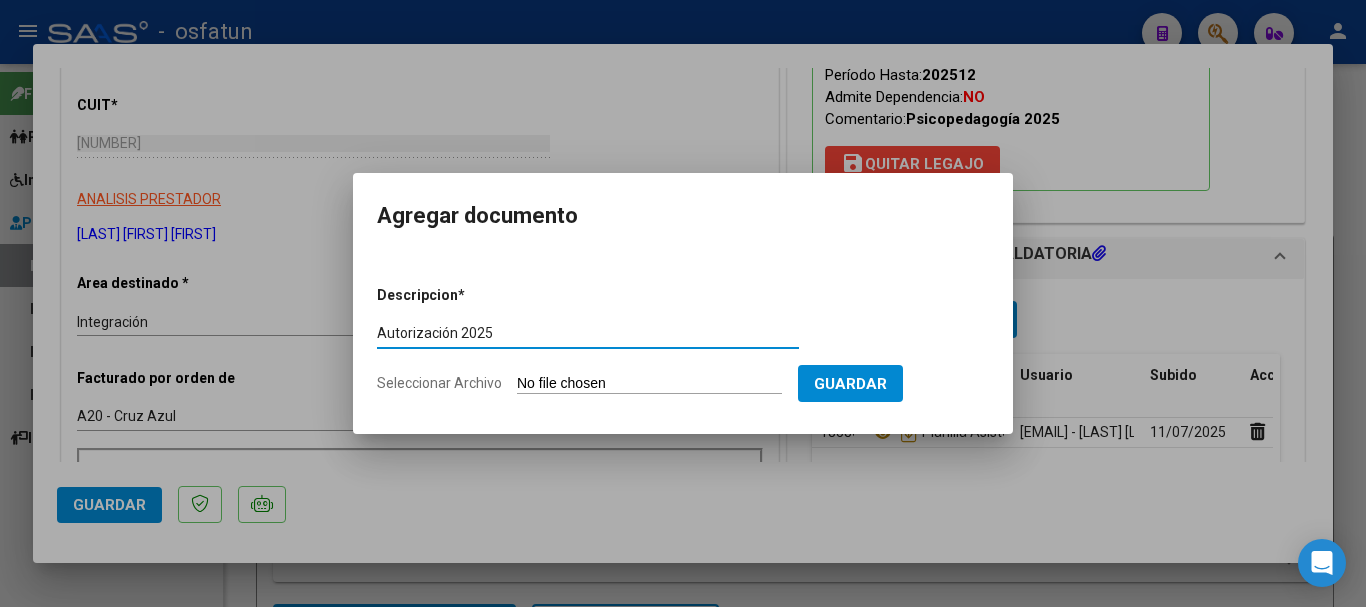type on "Autorización 2025" 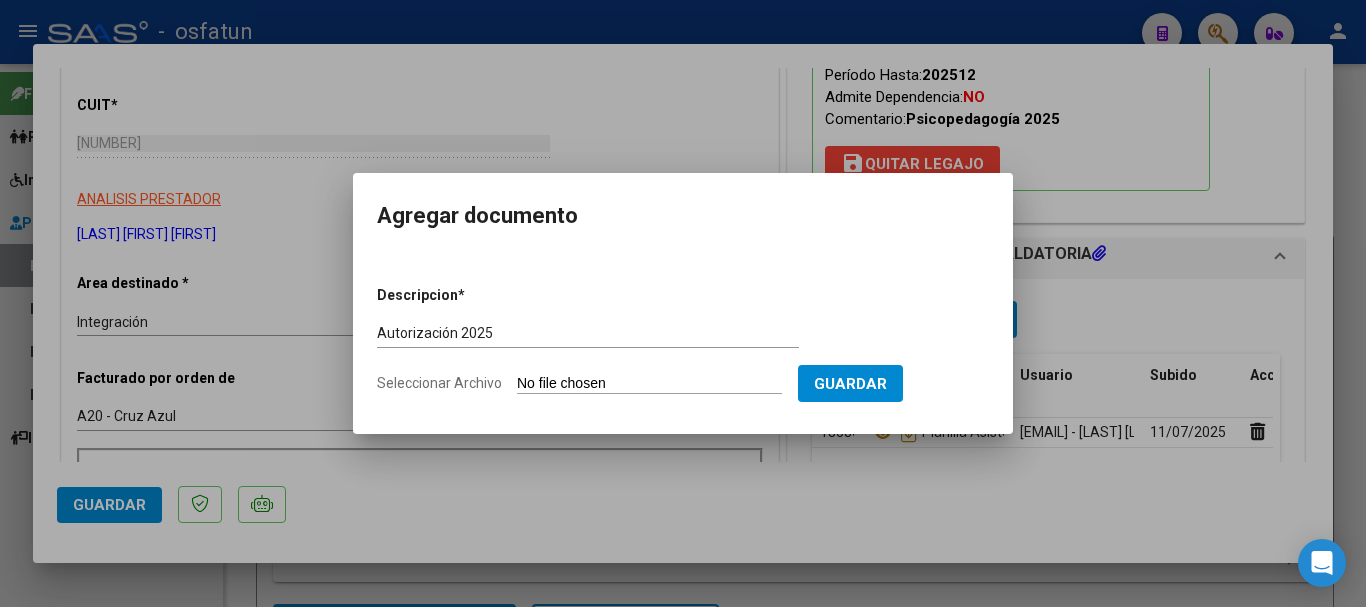 type on "C:\fakepath\[FILENAME].pdf" 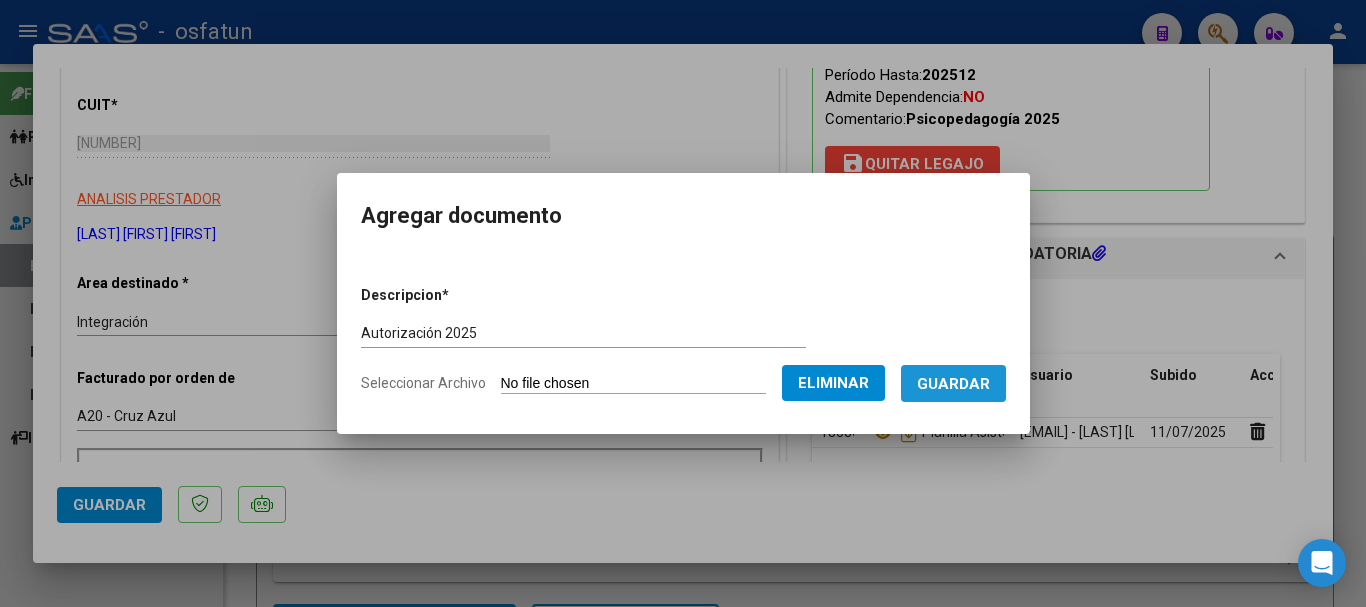 click on "Guardar" at bounding box center [953, 383] 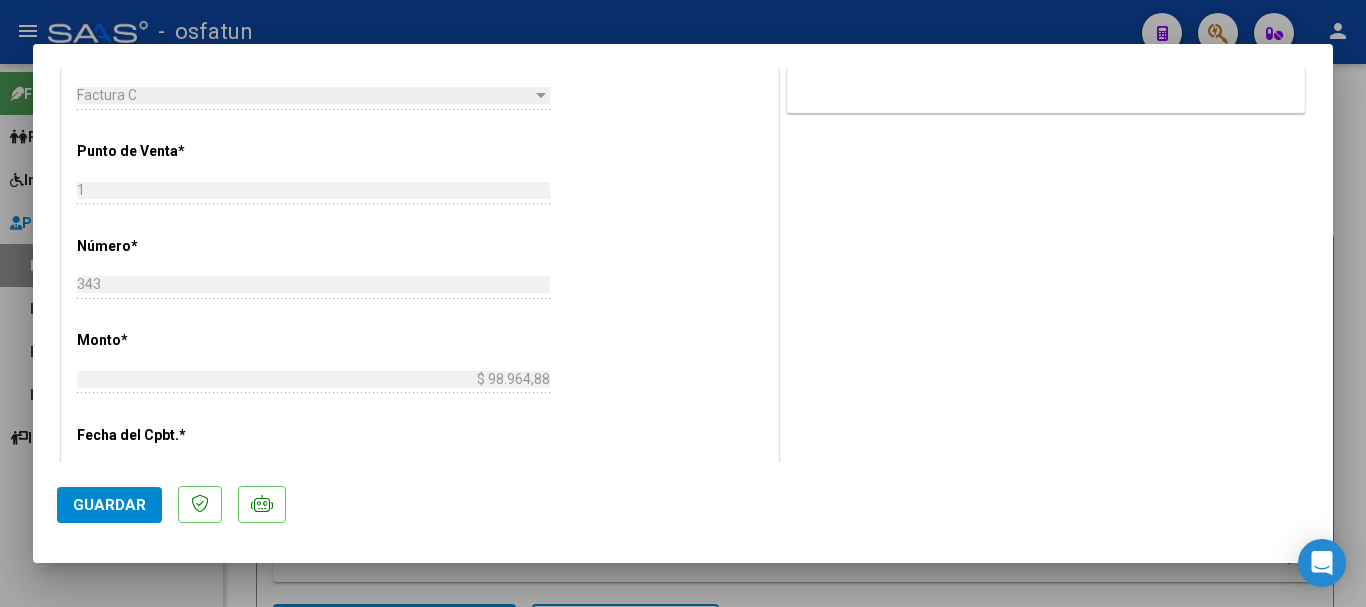 scroll, scrollTop: 101, scrollLeft: 0, axis: vertical 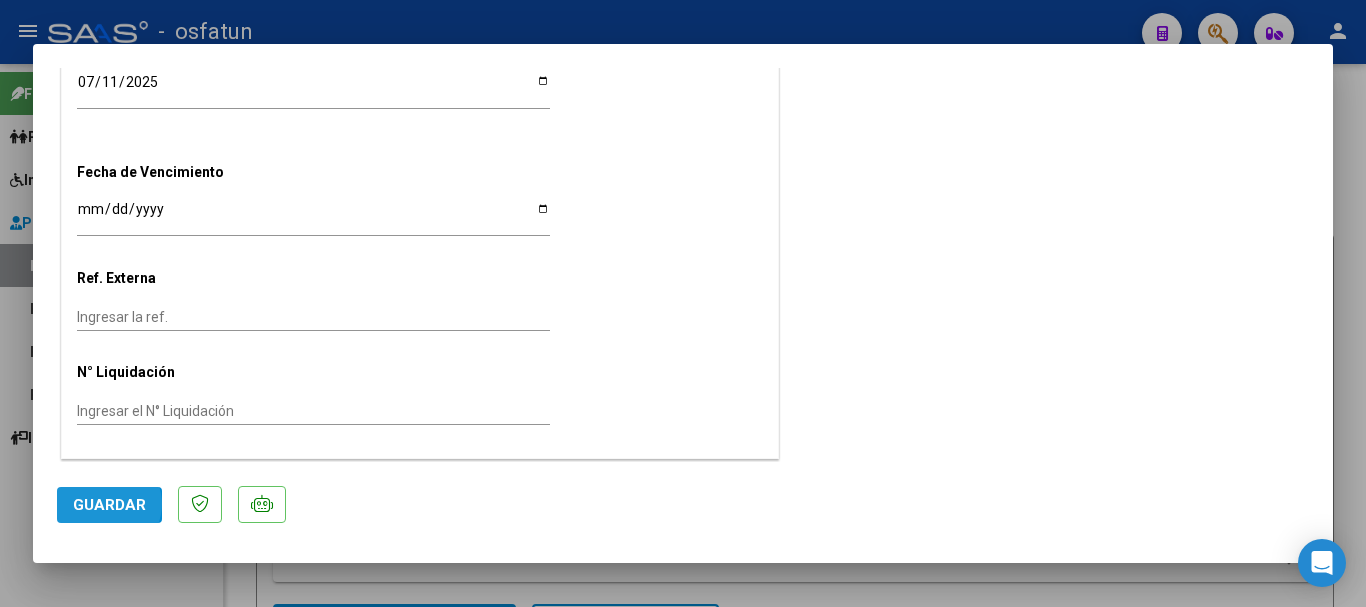 click on "Guardar" 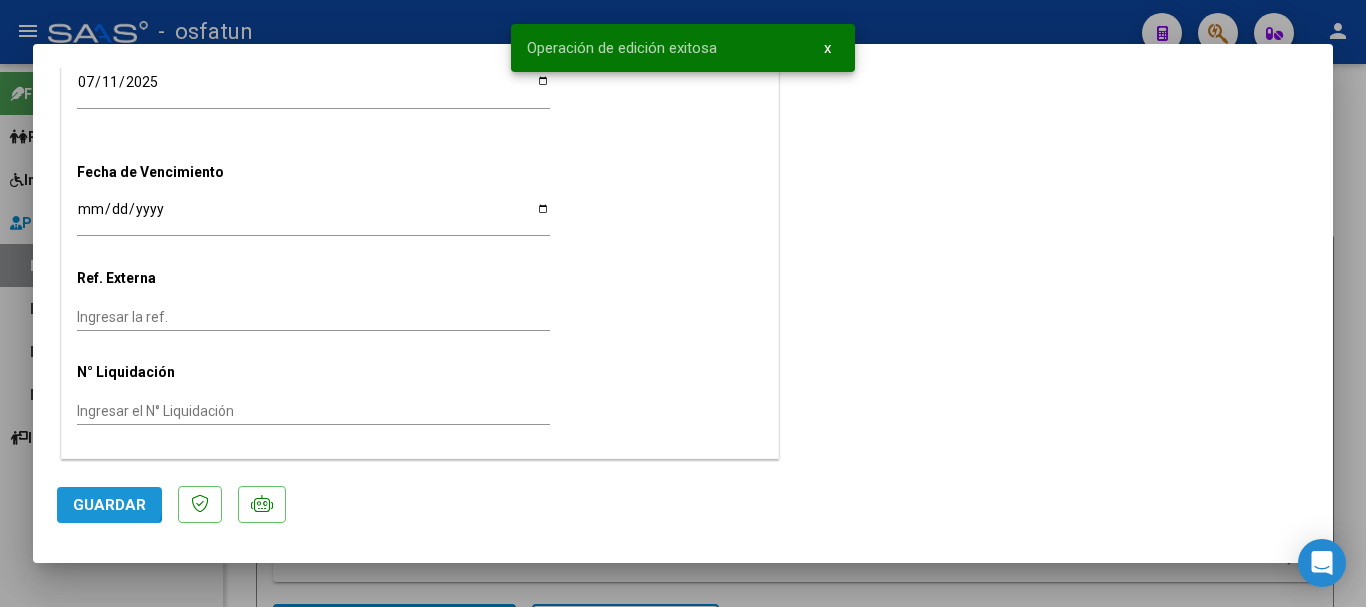 click on "Guardar" 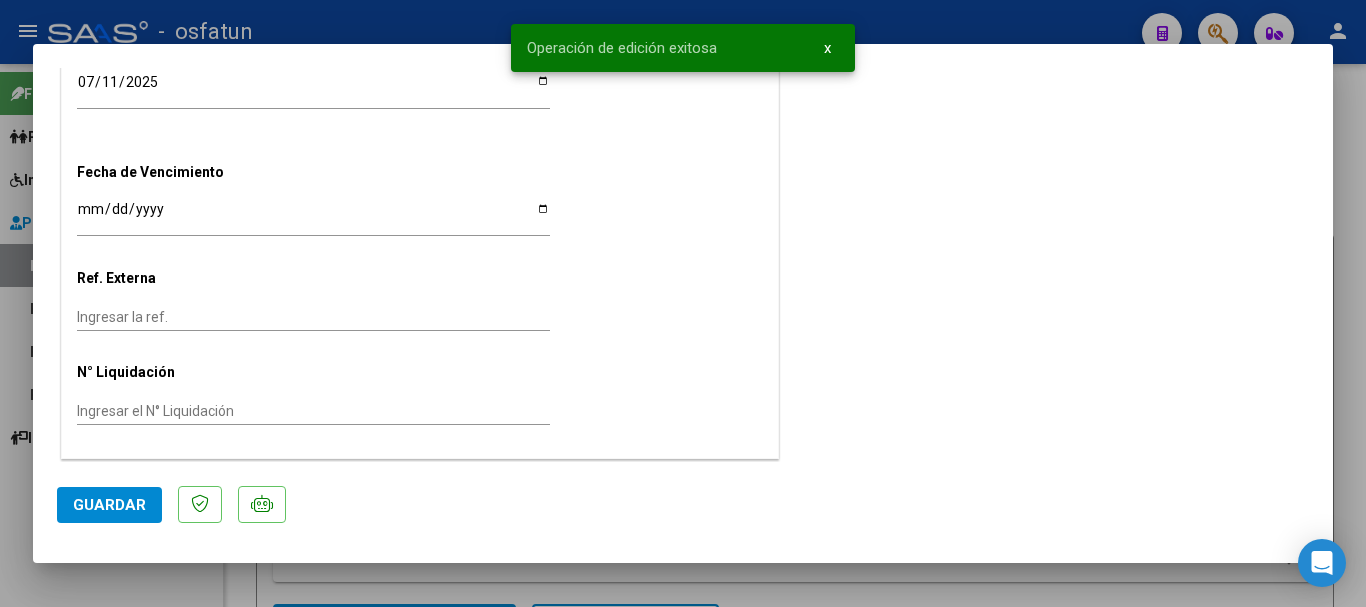 click at bounding box center (683, 303) 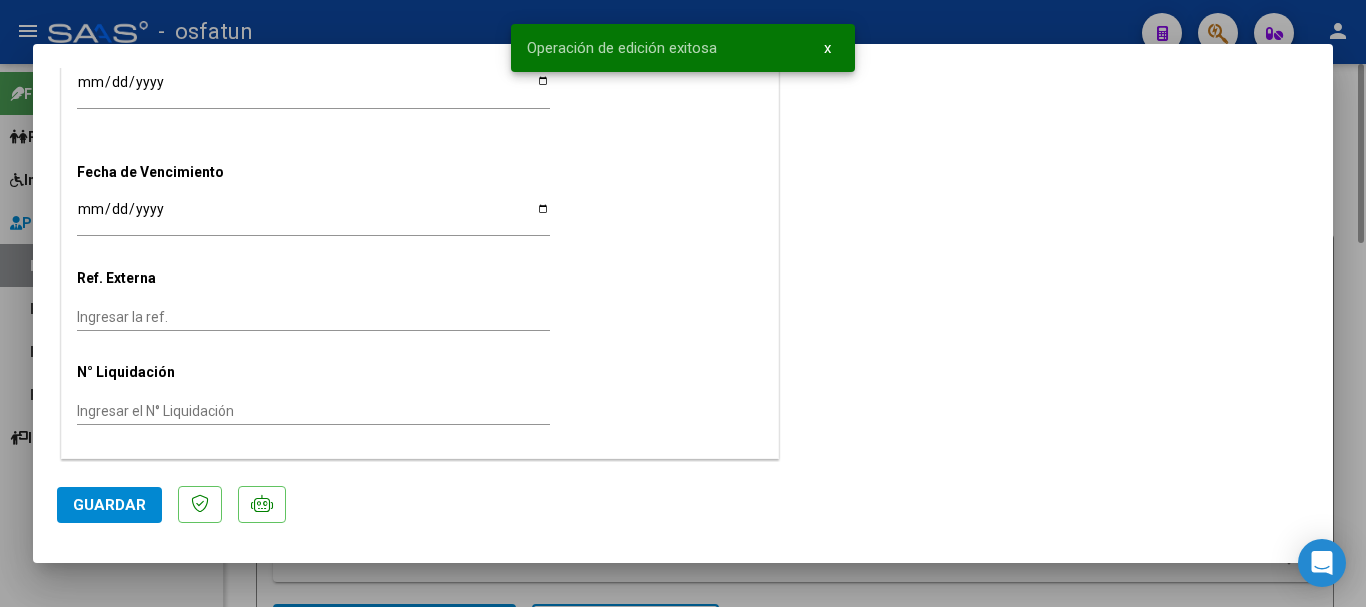 scroll, scrollTop: 0, scrollLeft: 0, axis: both 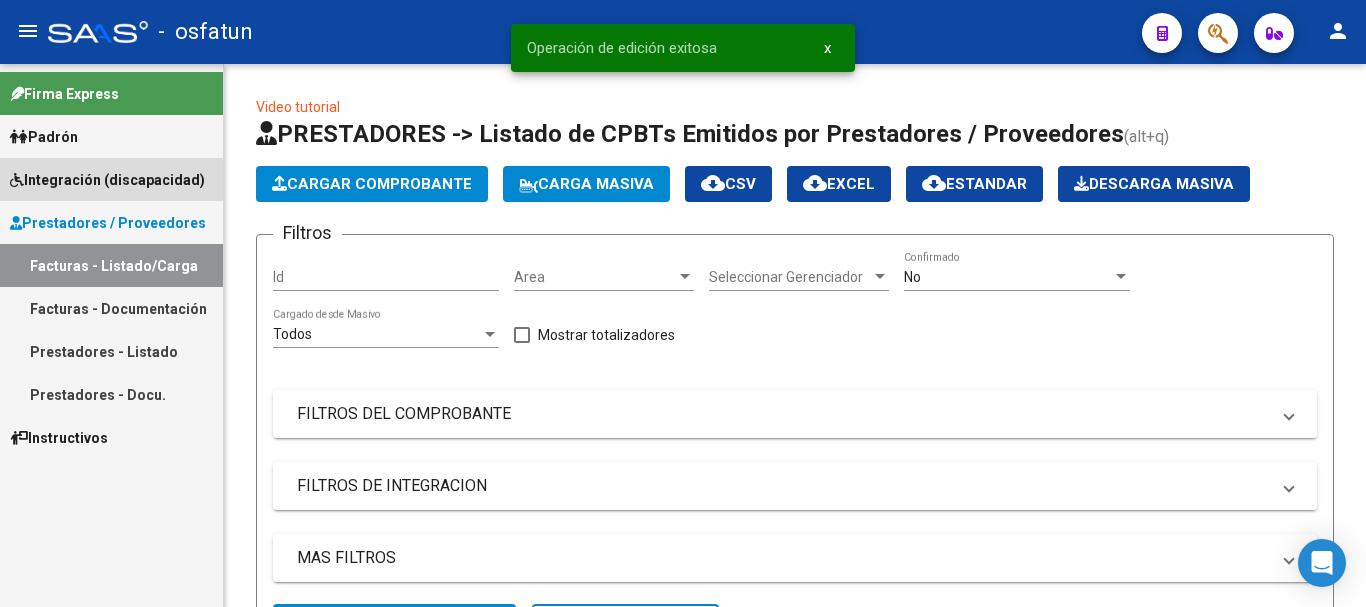 click on "Integración (discapacidad)" at bounding box center (107, 180) 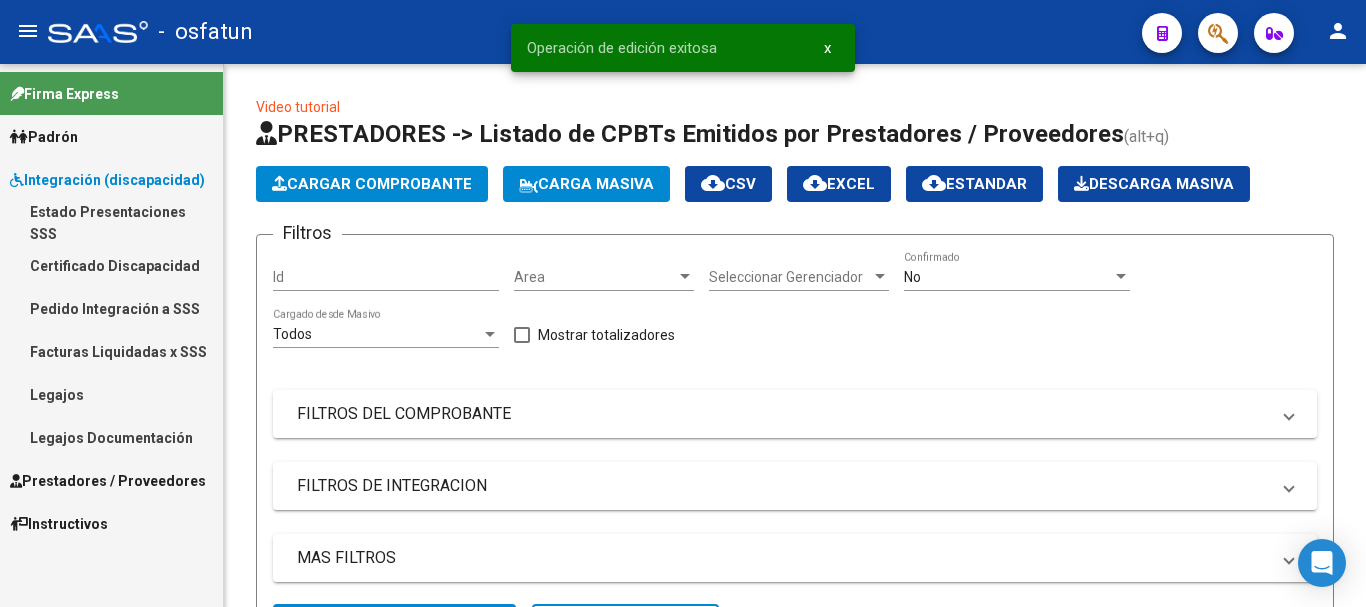 click on "Legajos" at bounding box center (111, 394) 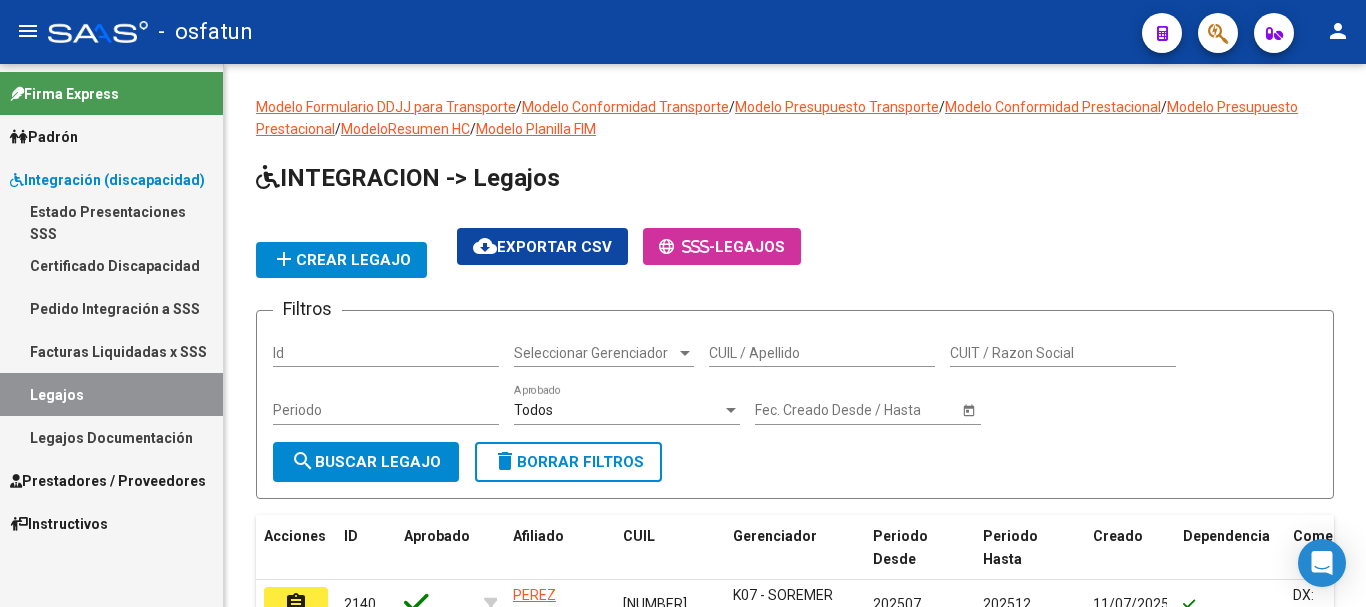 click on "Legajos" at bounding box center [111, 394] 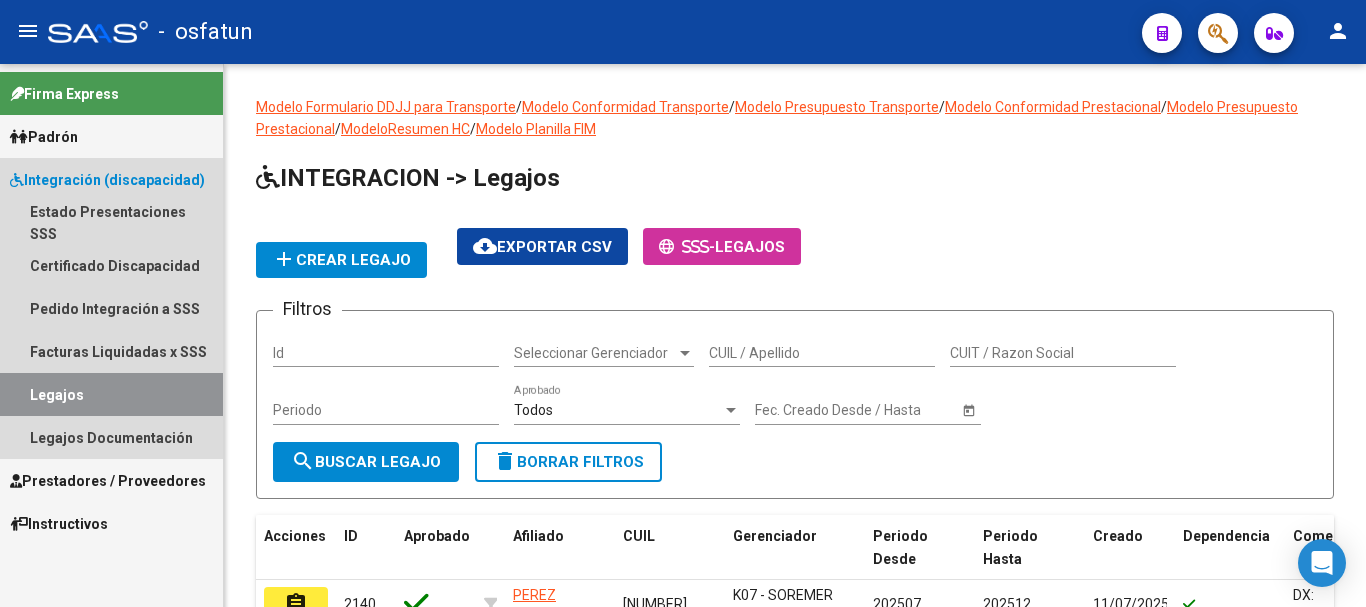 click on "Legajos" at bounding box center [111, 394] 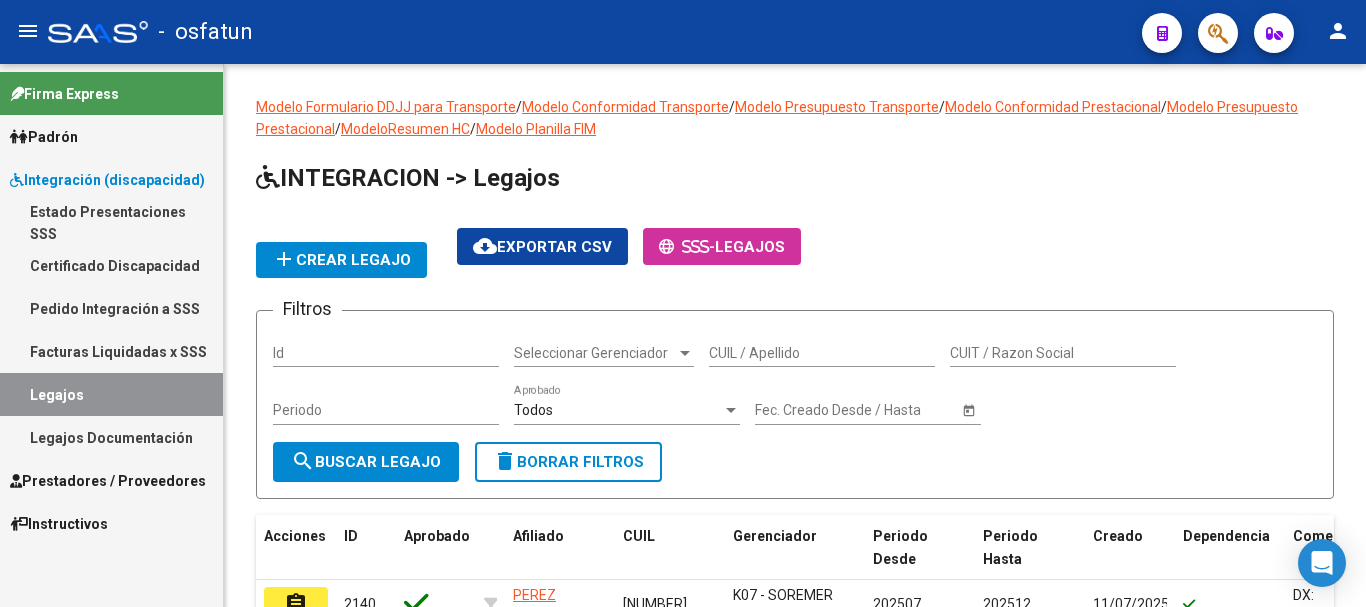 scroll, scrollTop: 543, scrollLeft: 0, axis: vertical 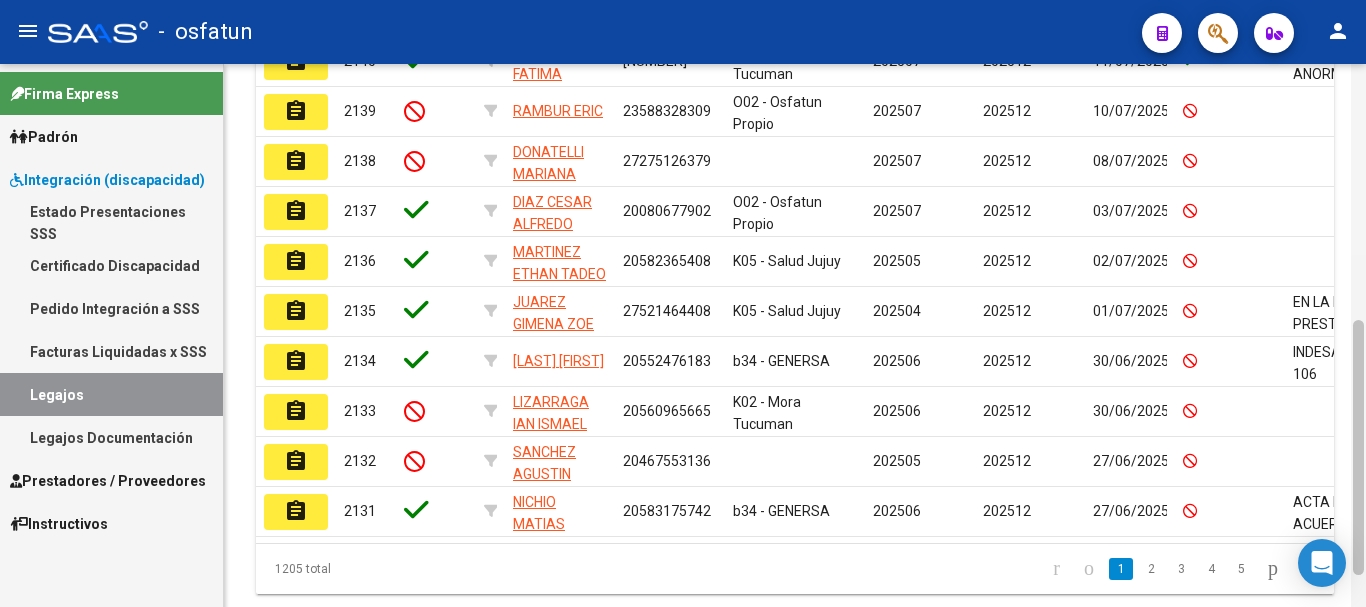 drag, startPoint x: 1364, startPoint y: 189, endPoint x: 1365, endPoint y: 253, distance: 64.00781 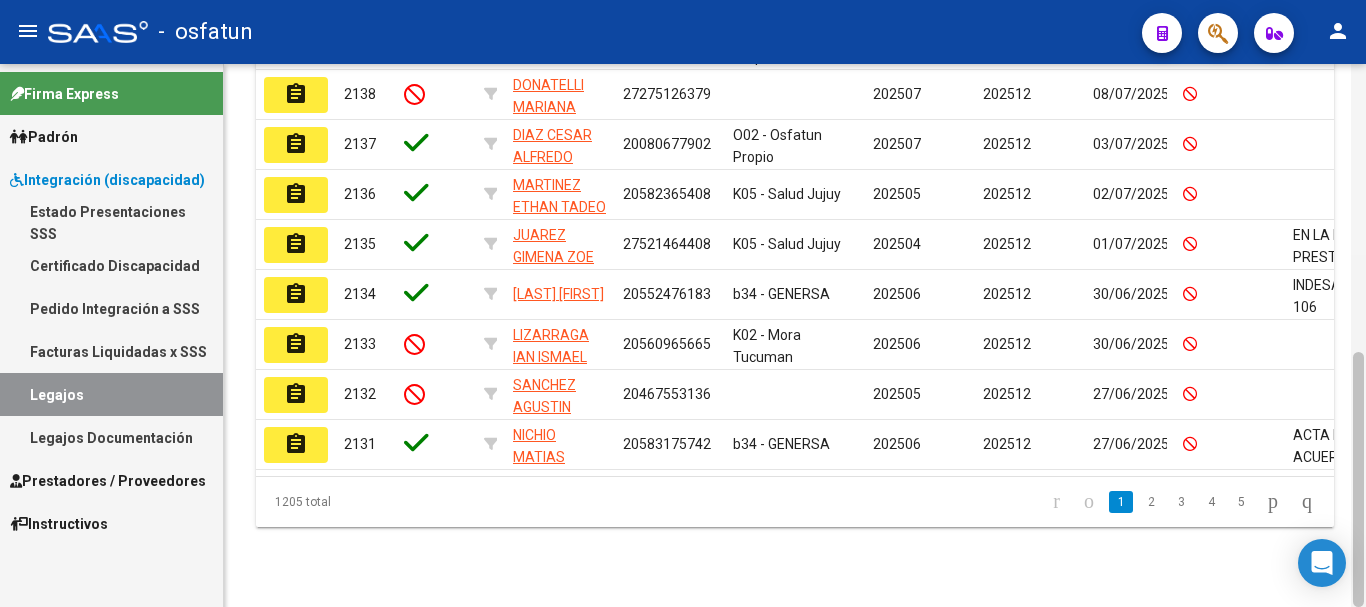 drag, startPoint x: 1365, startPoint y: 383, endPoint x: 1365, endPoint y: 64, distance: 319 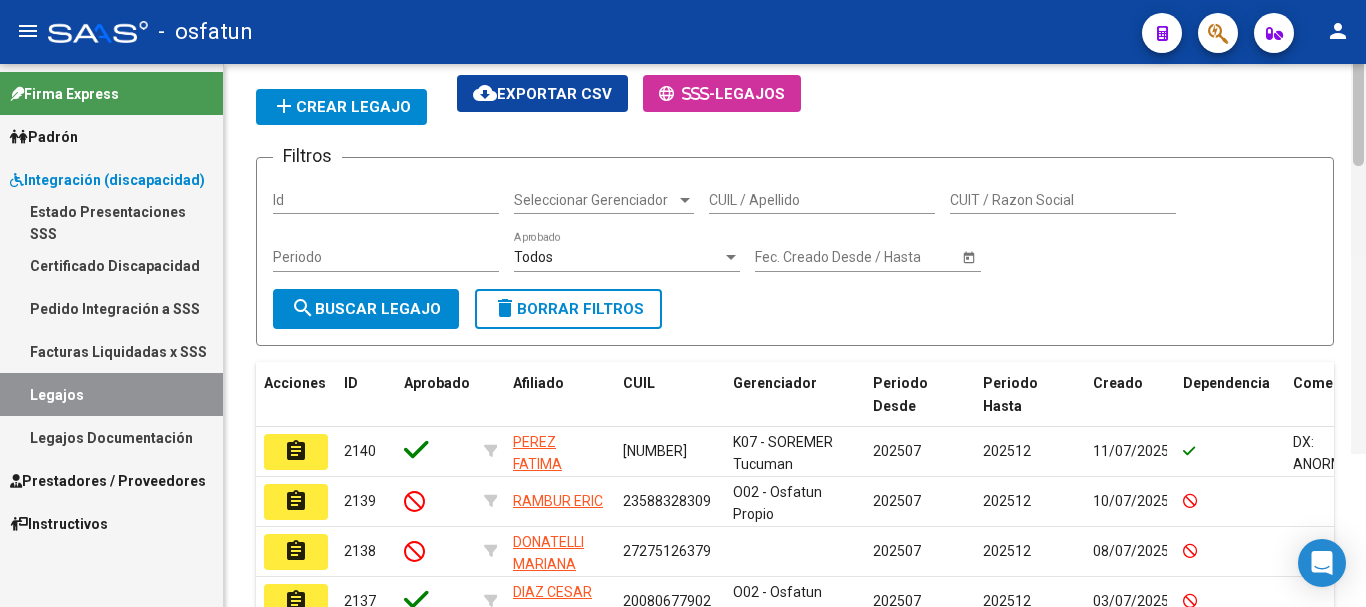 scroll, scrollTop: 0, scrollLeft: 0, axis: both 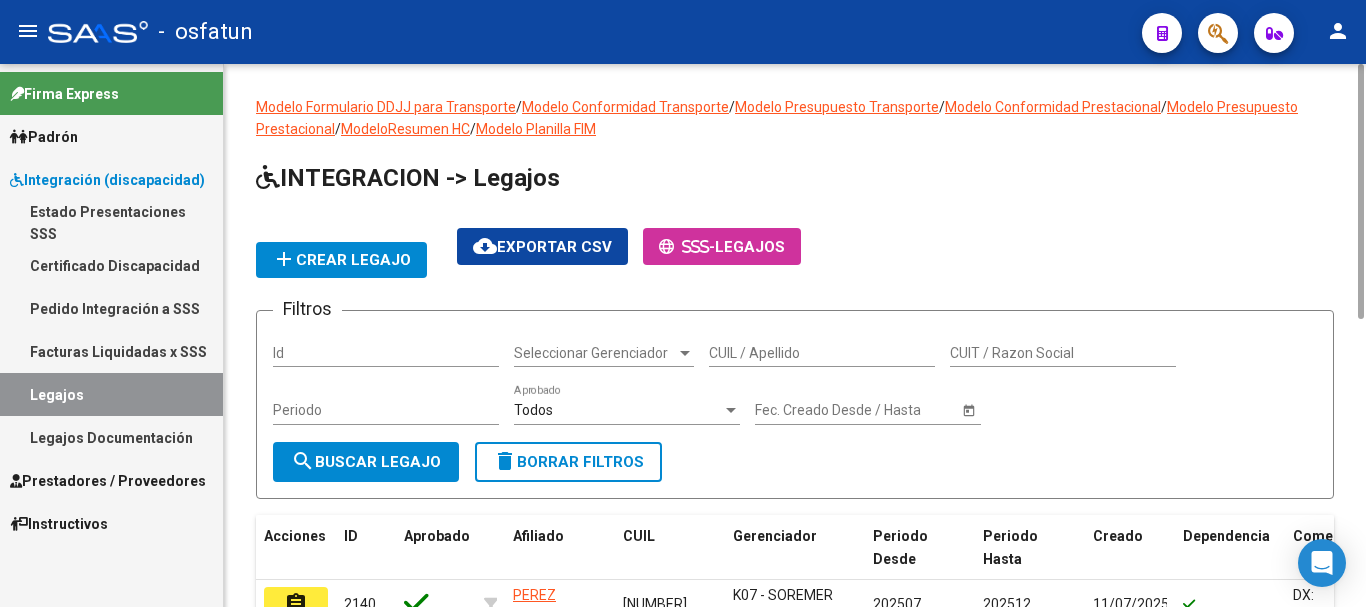 drag, startPoint x: 1355, startPoint y: 459, endPoint x: 1365, endPoint y: 41, distance: 418.1196 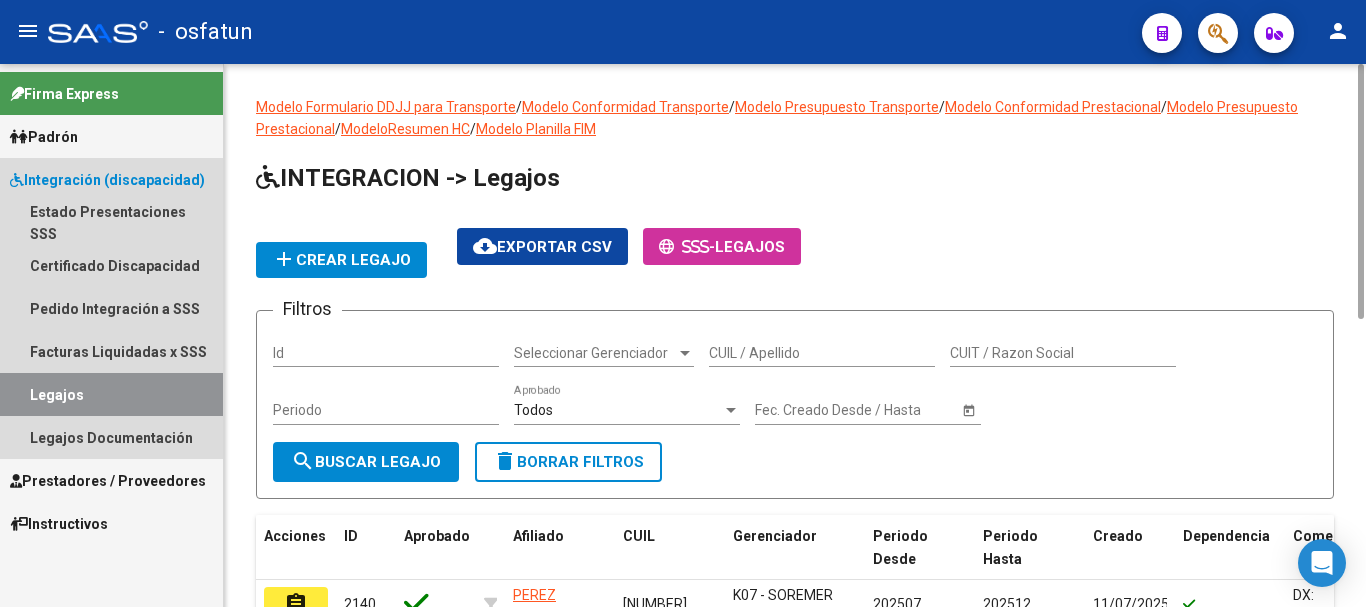 click on "Legajos" at bounding box center (111, 394) 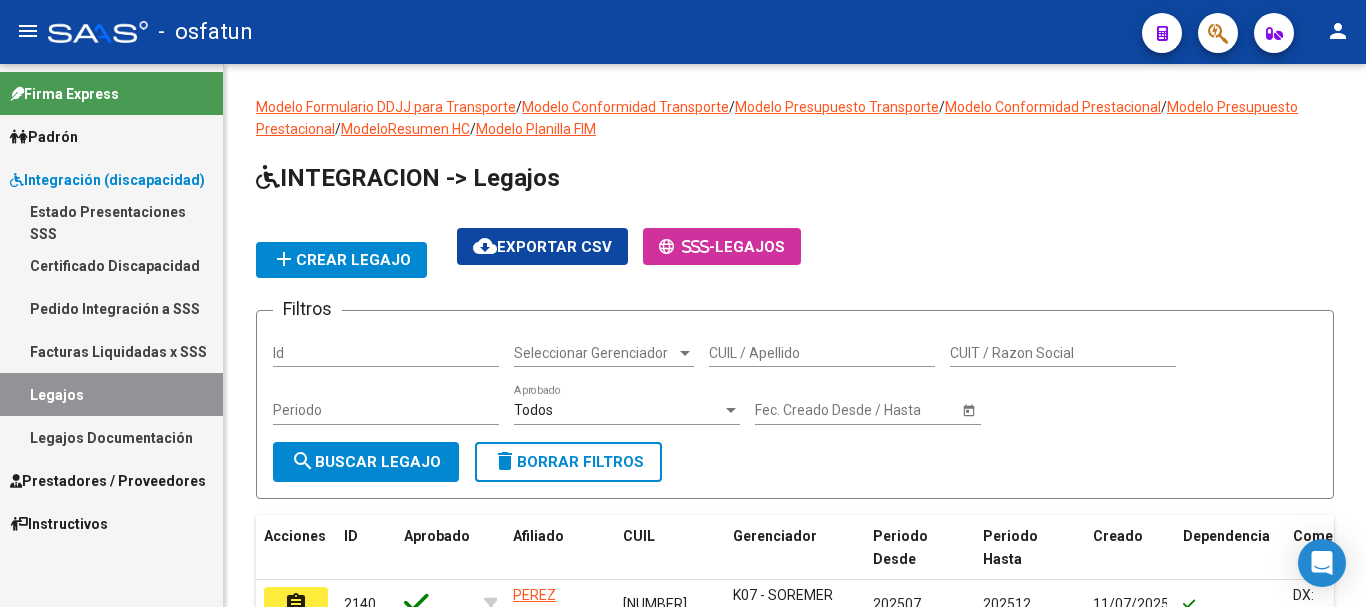 click on "Legajos Documentación" at bounding box center [111, 437] 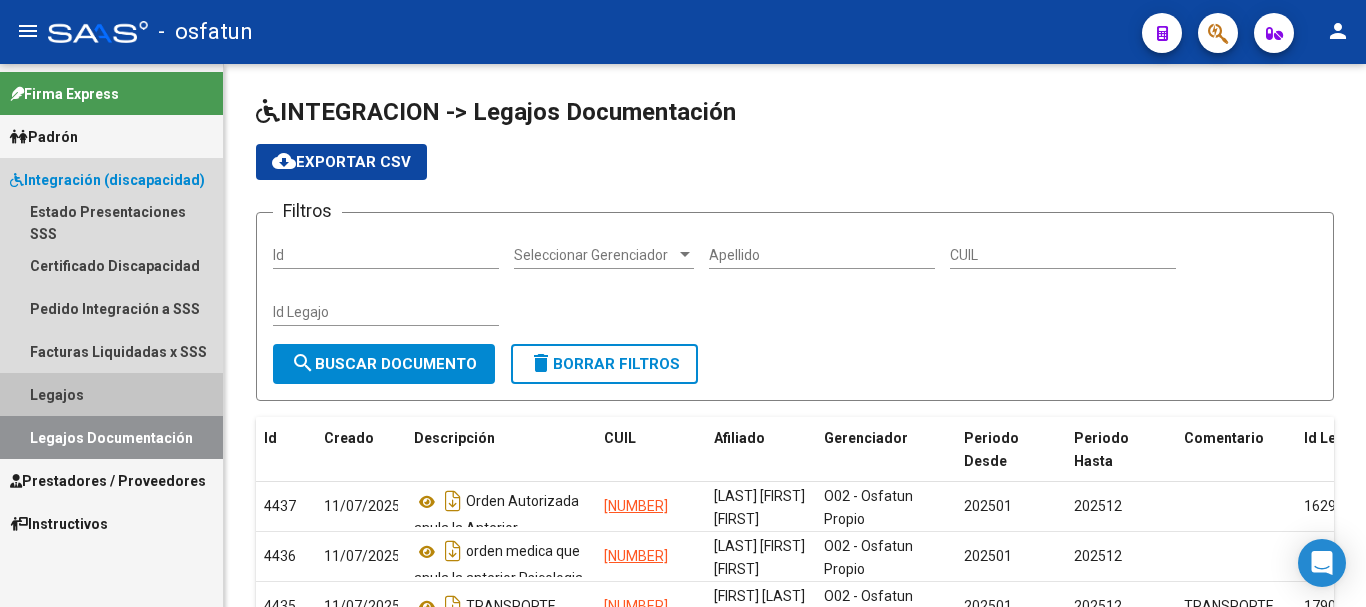 click on "Legajos" at bounding box center (111, 394) 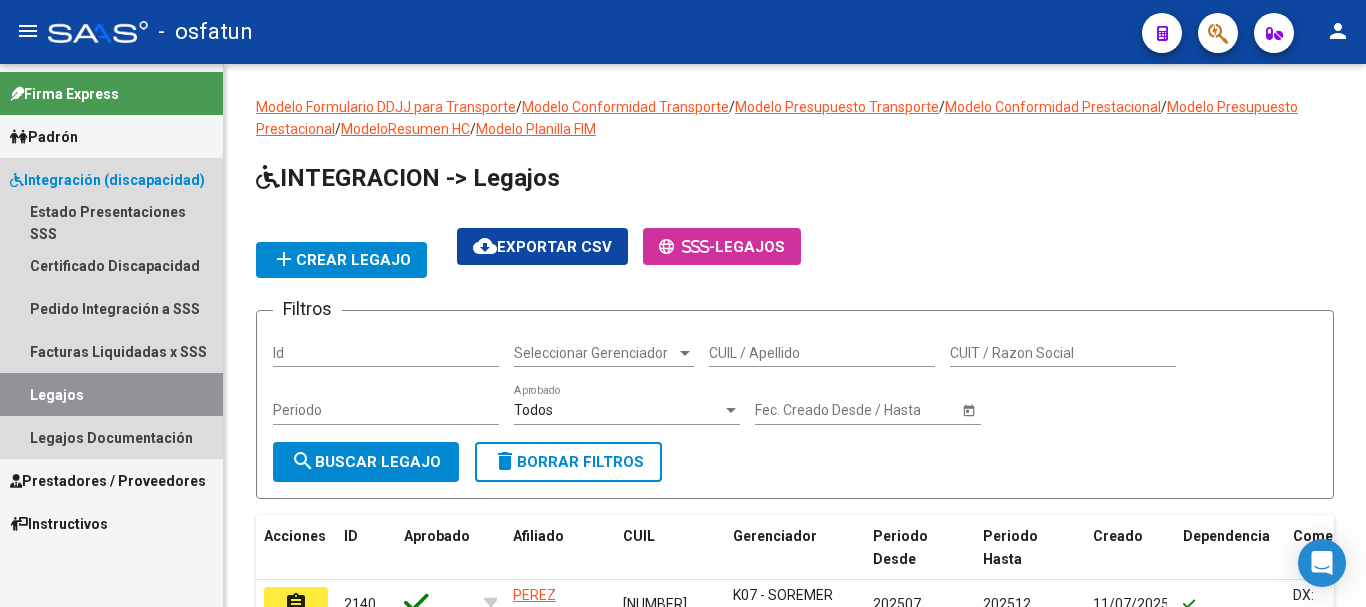 click on "Legajos" at bounding box center [111, 394] 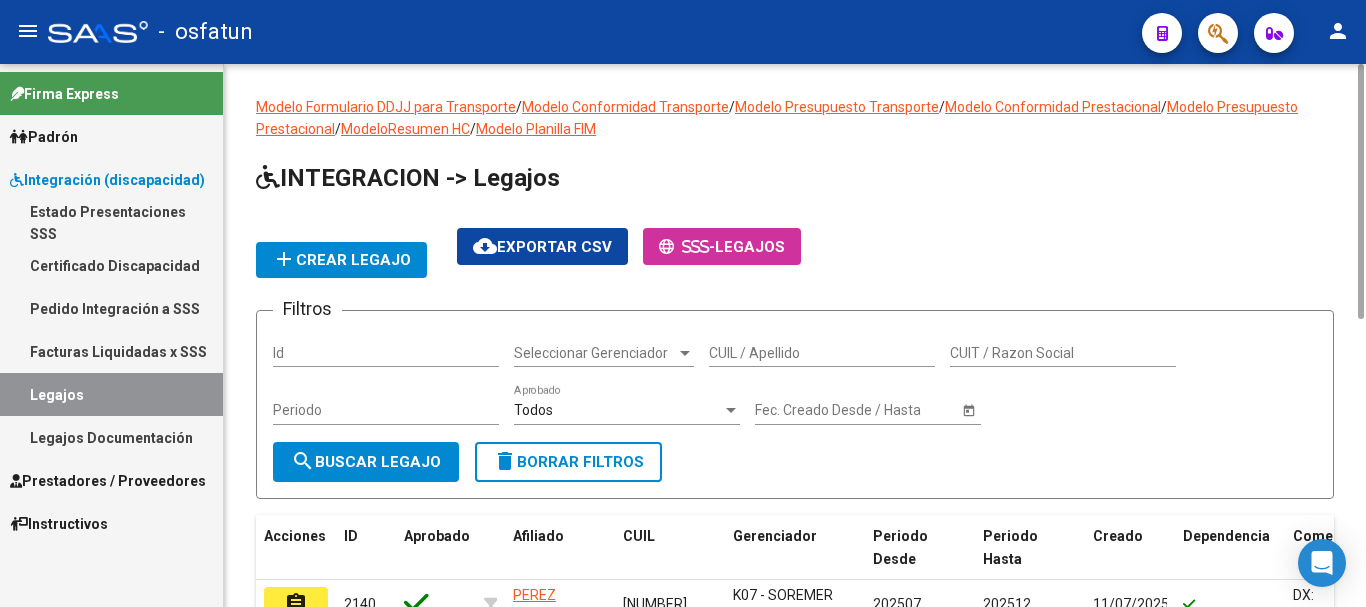 click on "CUIL / Apellido" at bounding box center [822, 353] 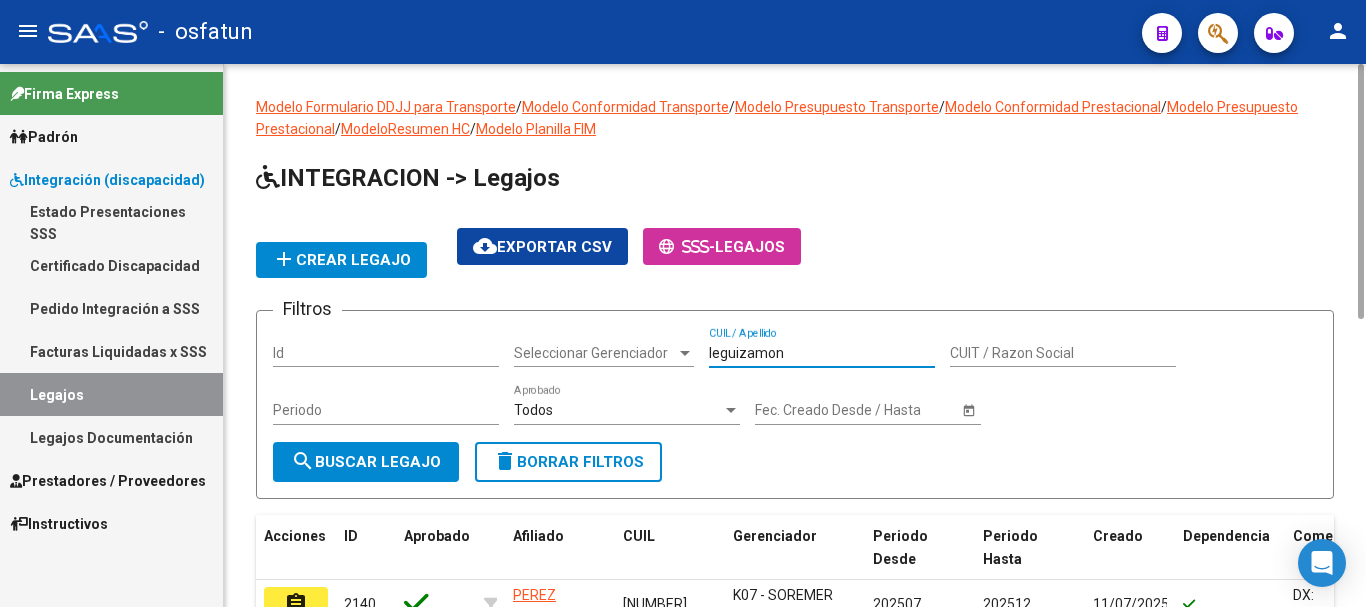type on "leguizamon" 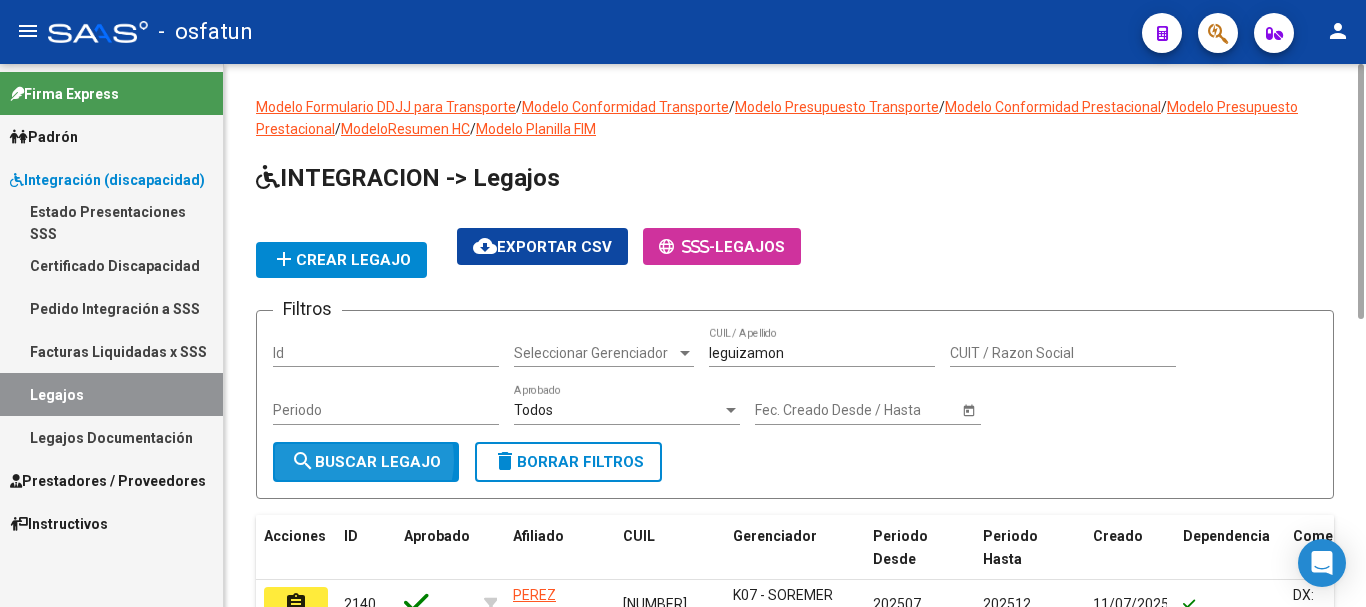 click on "search  Buscar Legajo" 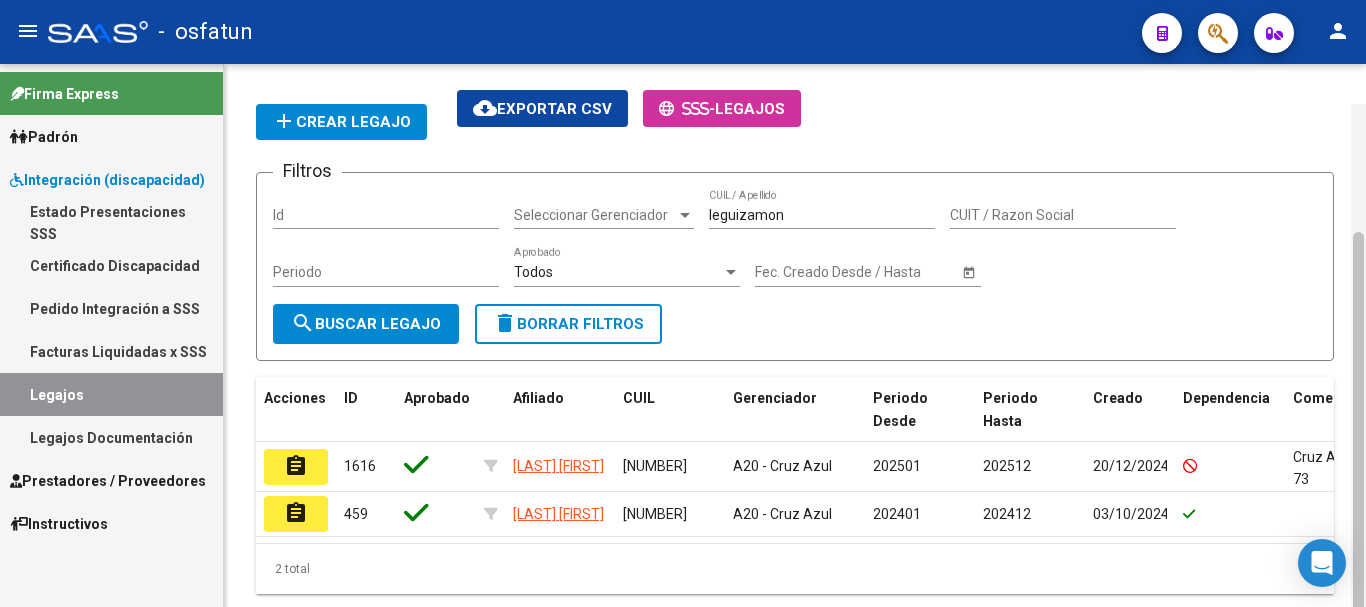 scroll, scrollTop: 210, scrollLeft: 0, axis: vertical 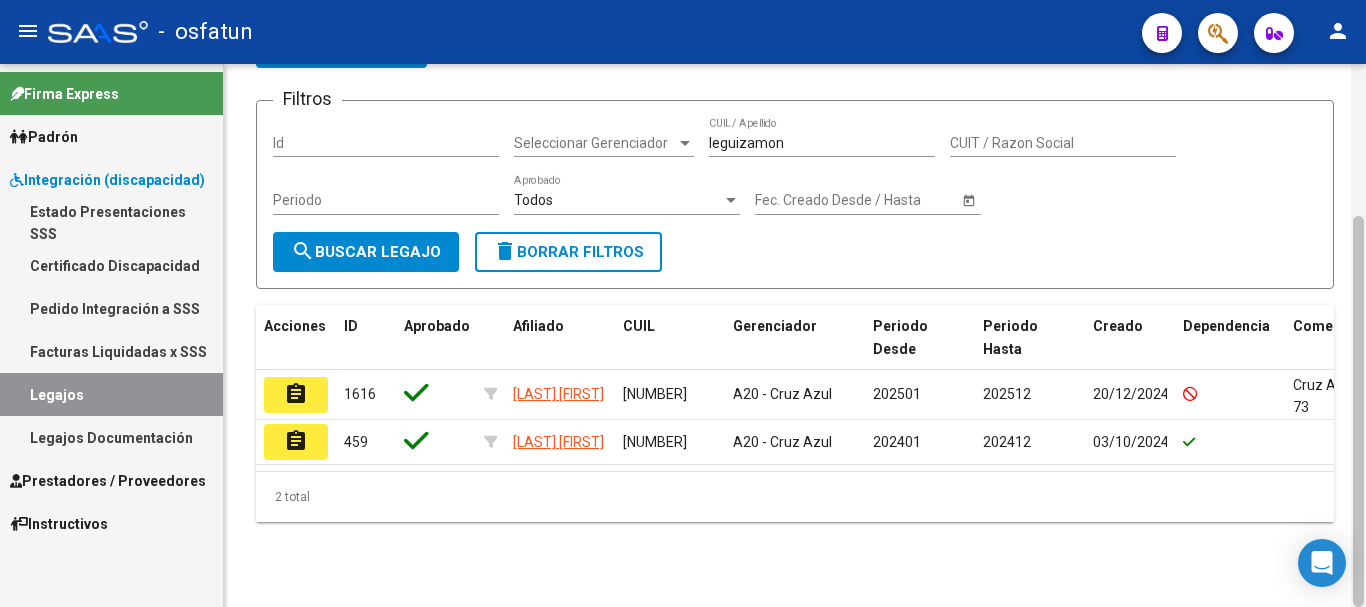 drag, startPoint x: 1356, startPoint y: 178, endPoint x: 1365, endPoint y: 330, distance: 152.26622 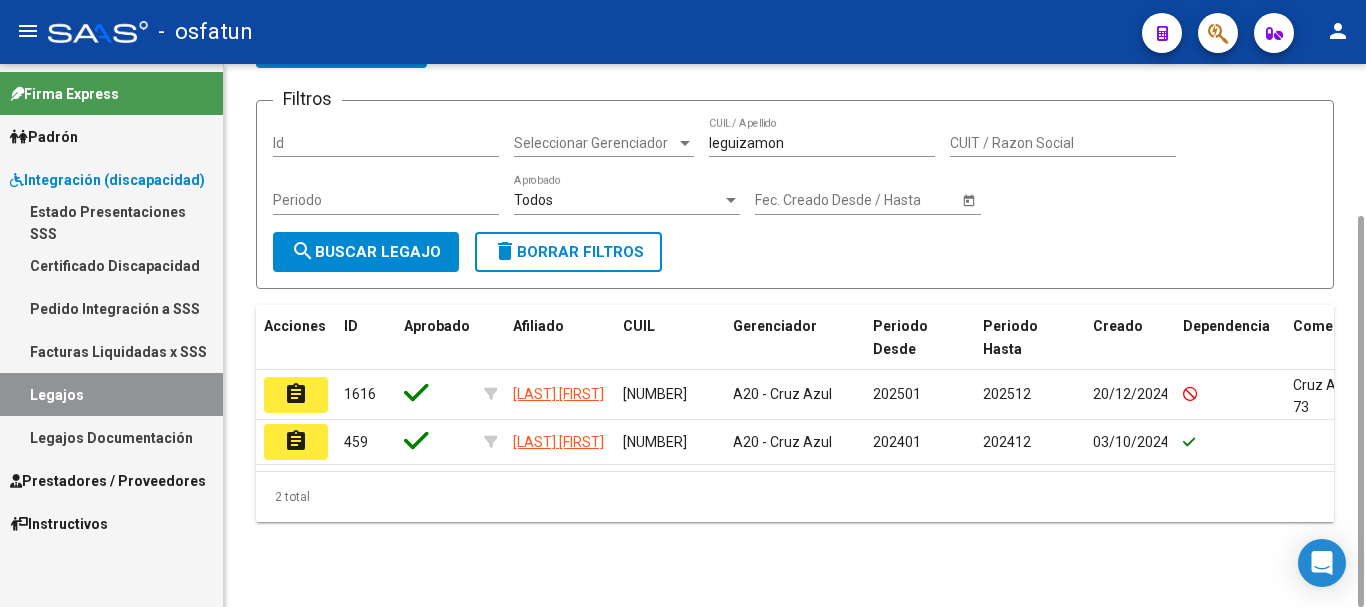 drag, startPoint x: 305, startPoint y: 388, endPoint x: 291, endPoint y: 396, distance: 16.124516 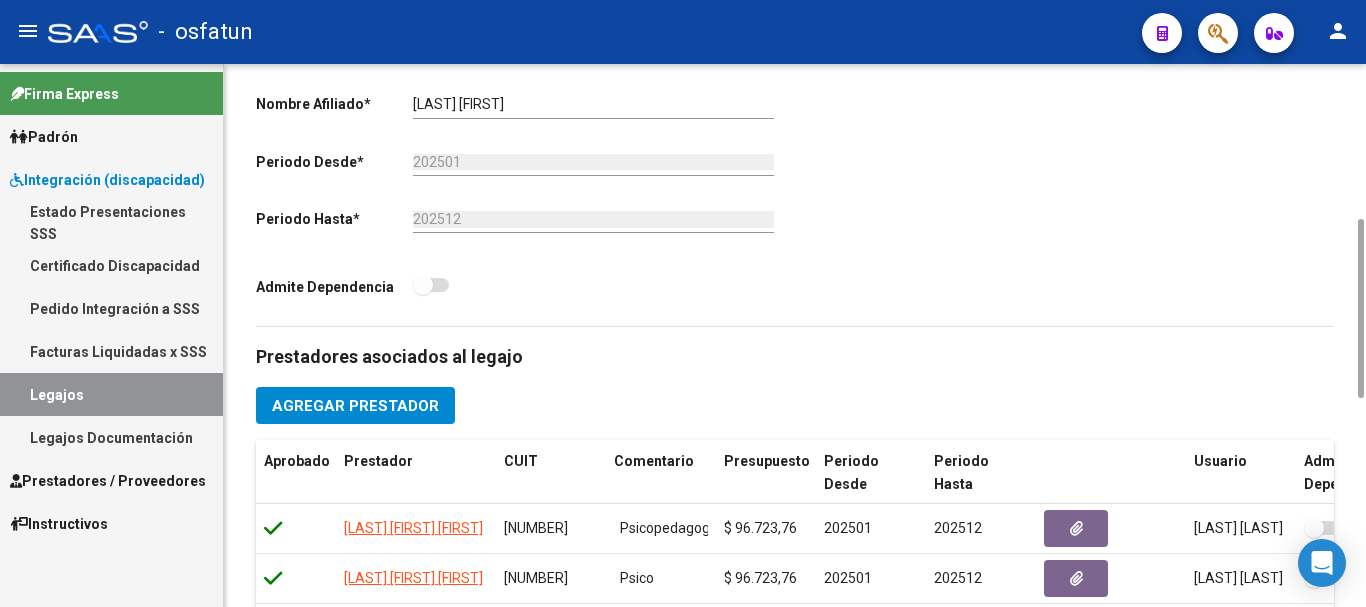 scroll, scrollTop: 473, scrollLeft: 0, axis: vertical 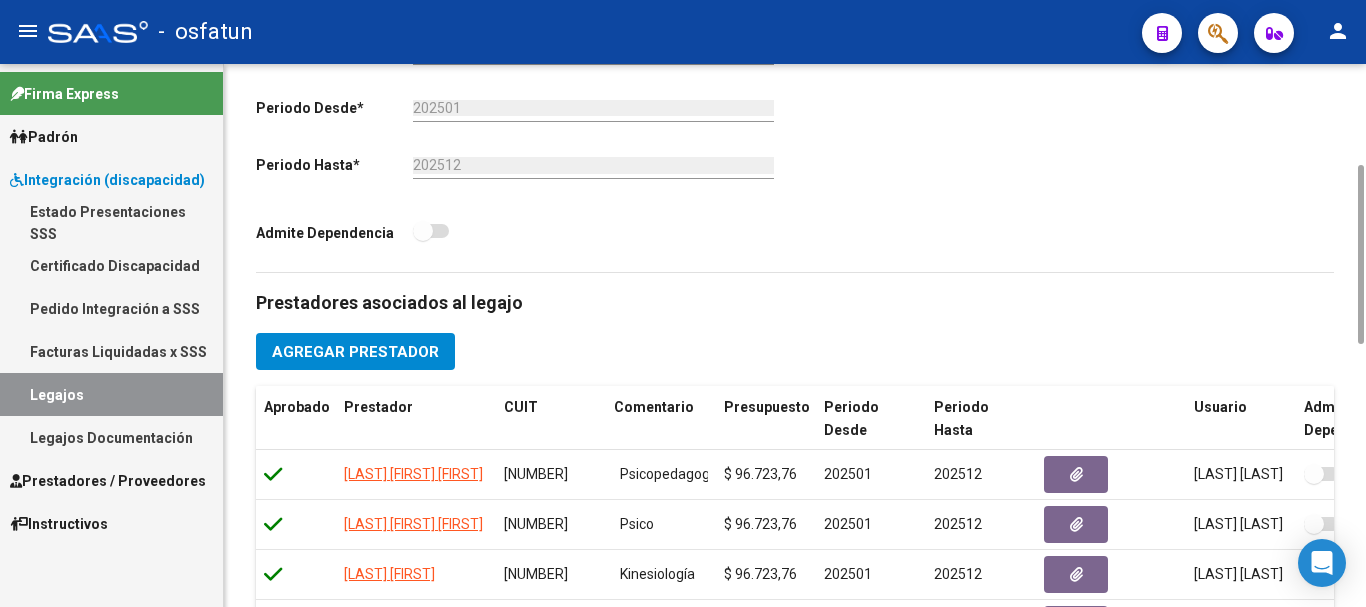 drag, startPoint x: 1364, startPoint y: 196, endPoint x: 1321, endPoint y: 530, distance: 336.7566 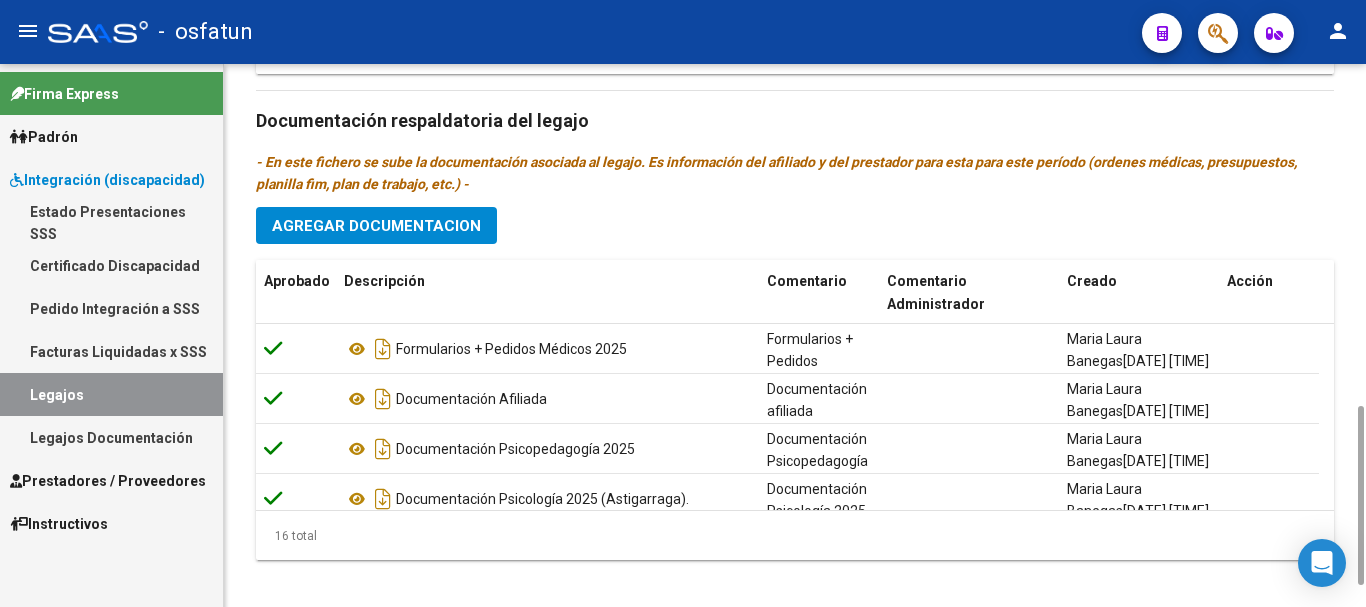 scroll, scrollTop: 1103, scrollLeft: 0, axis: vertical 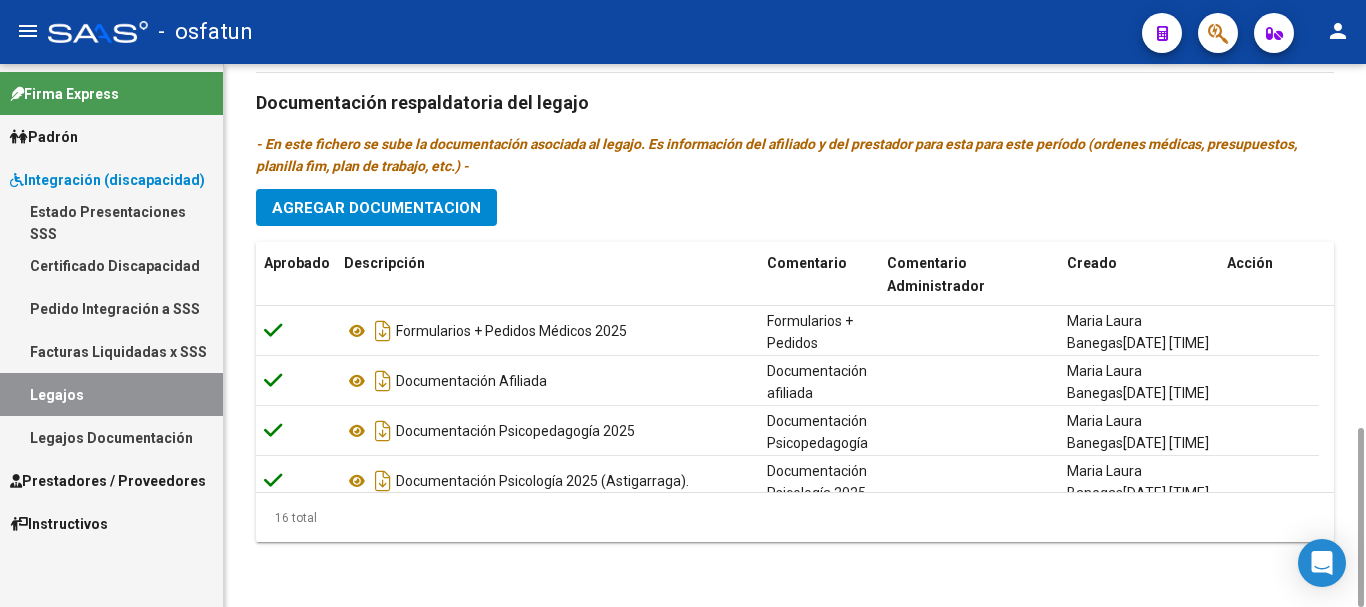 drag, startPoint x: 1365, startPoint y: 344, endPoint x: 1345, endPoint y: 599, distance: 255.78311 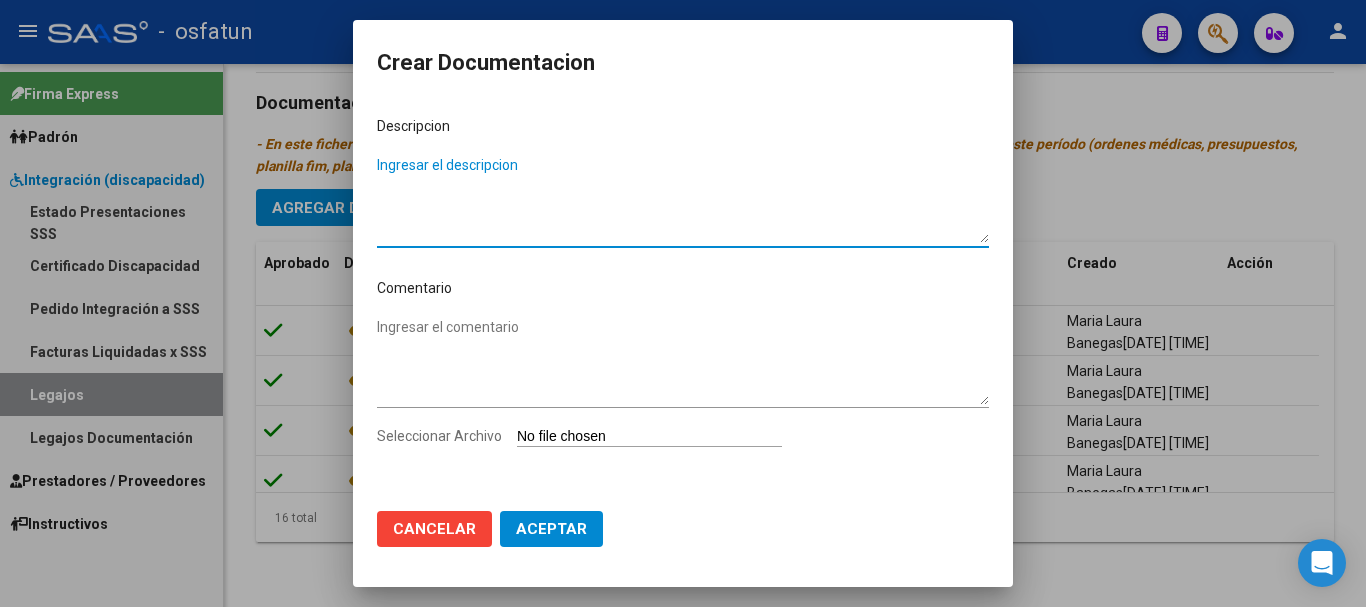 click on "Cancelar" 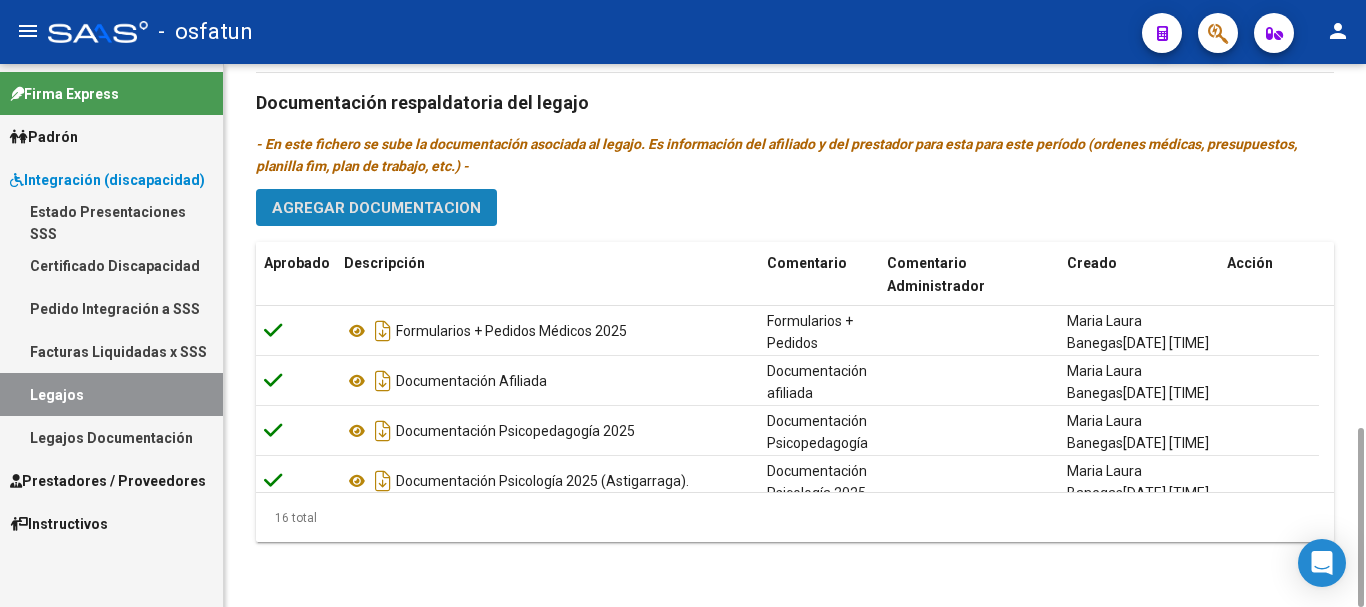 click on "Agregar Documentacion" 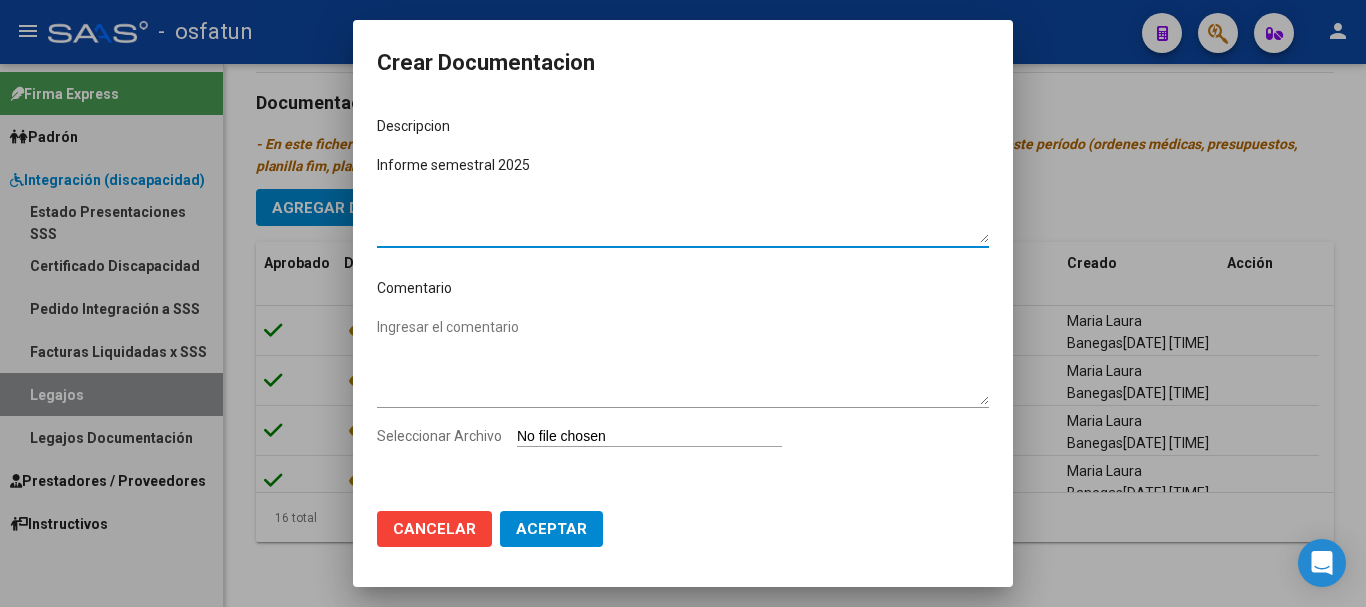drag, startPoint x: 378, startPoint y: 159, endPoint x: 539, endPoint y: 187, distance: 163.41664 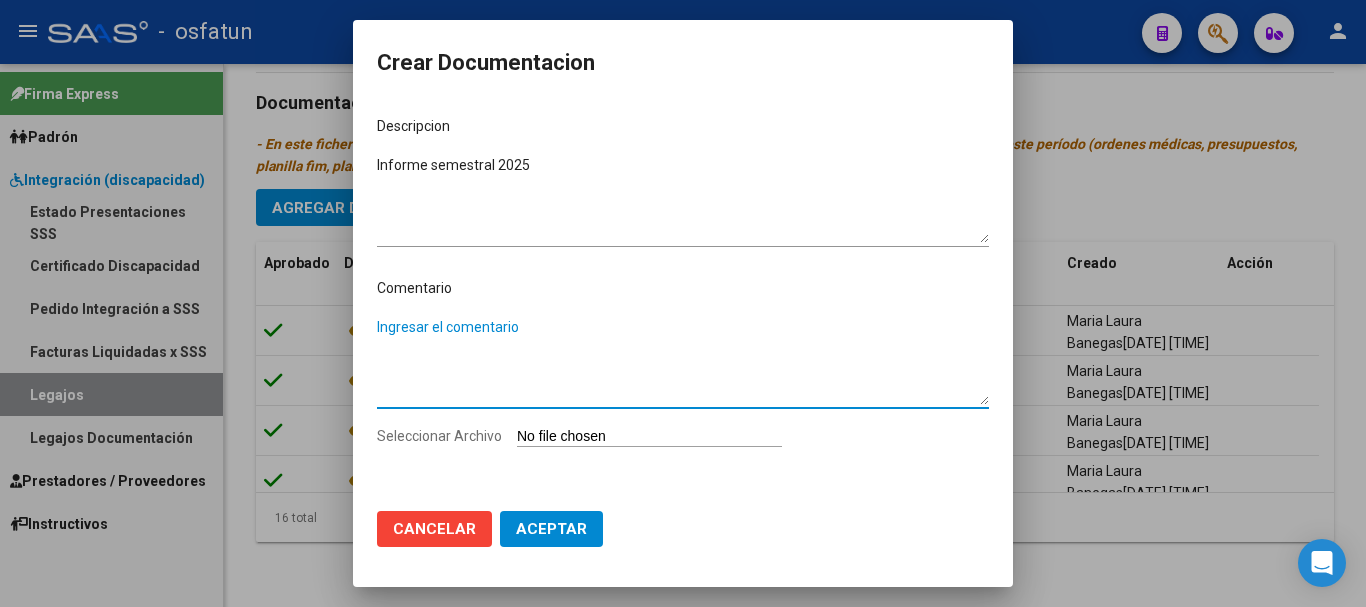 paste on "Informe semestral 2025" 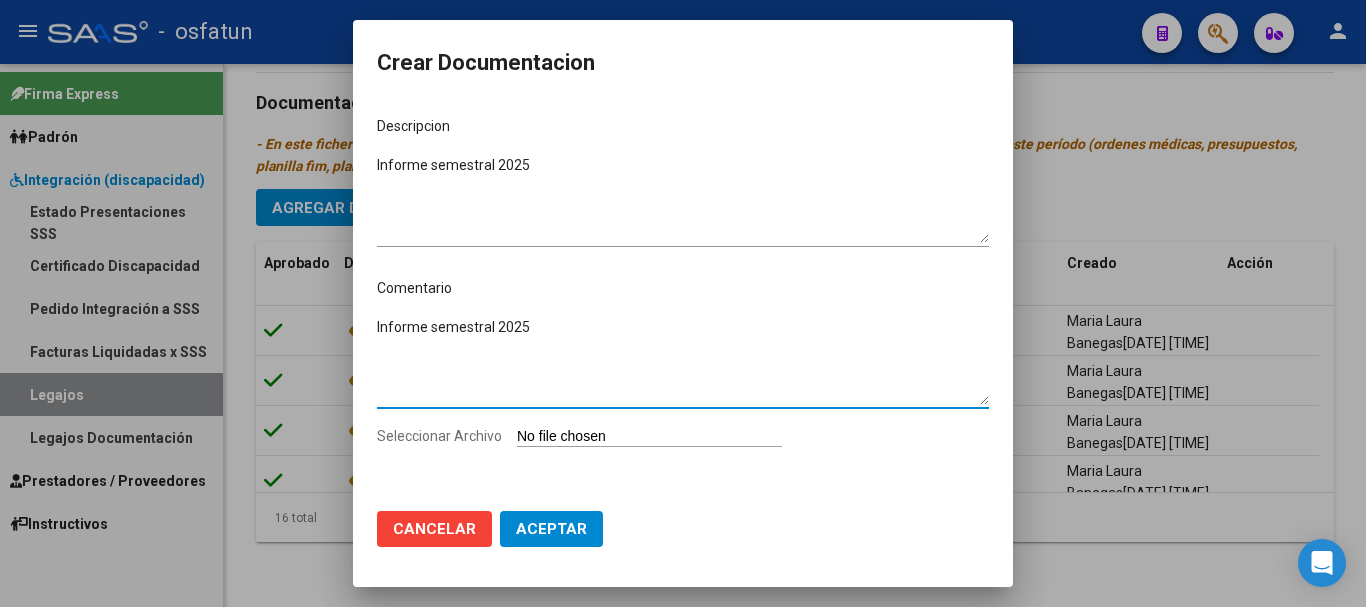 click on "Seleccionar Archivo" at bounding box center [649, 437] 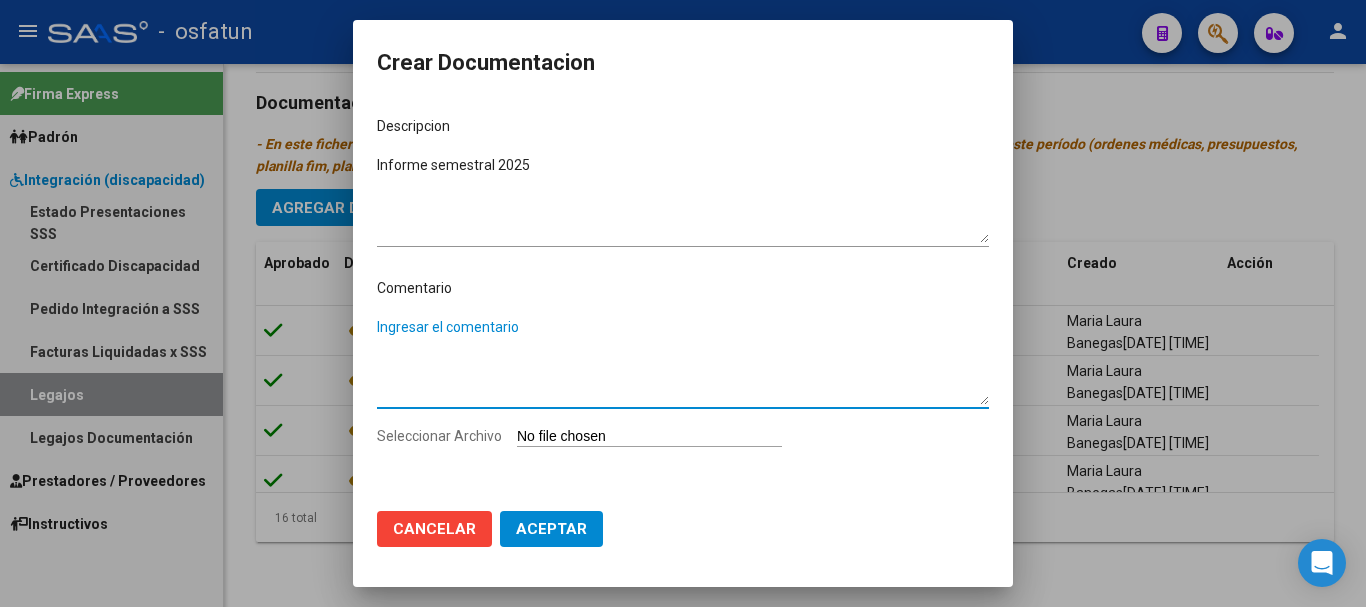 type 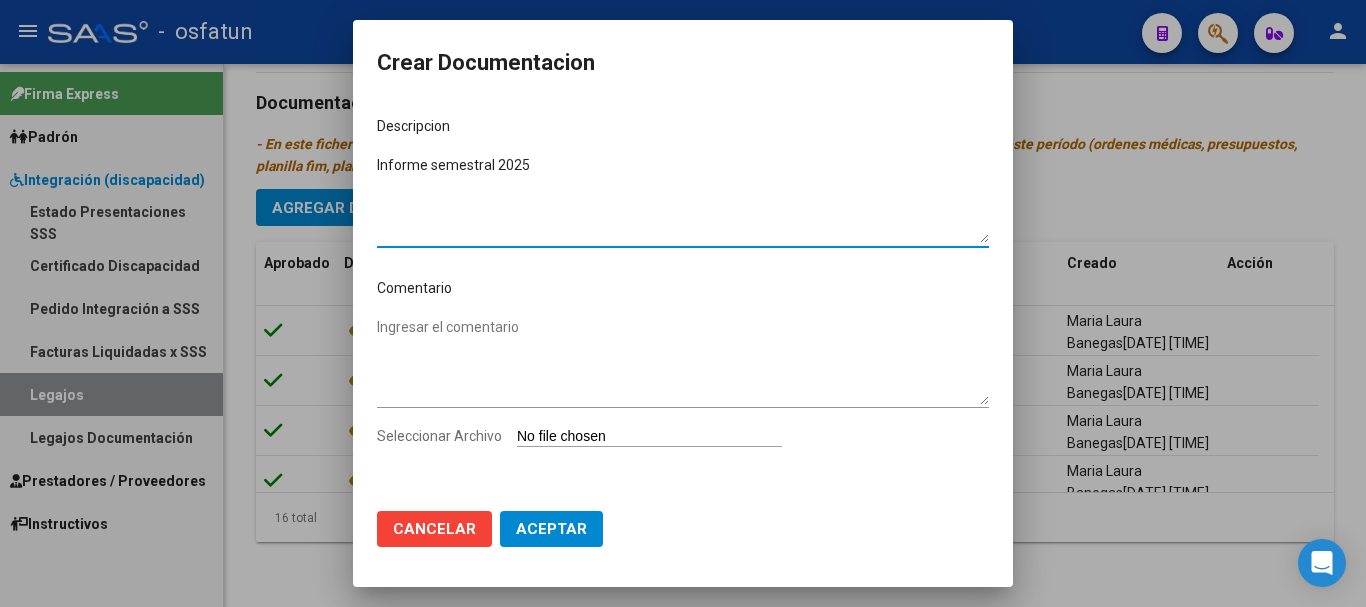 drag, startPoint x: 381, startPoint y: 162, endPoint x: 575, endPoint y: 177, distance: 194.57903 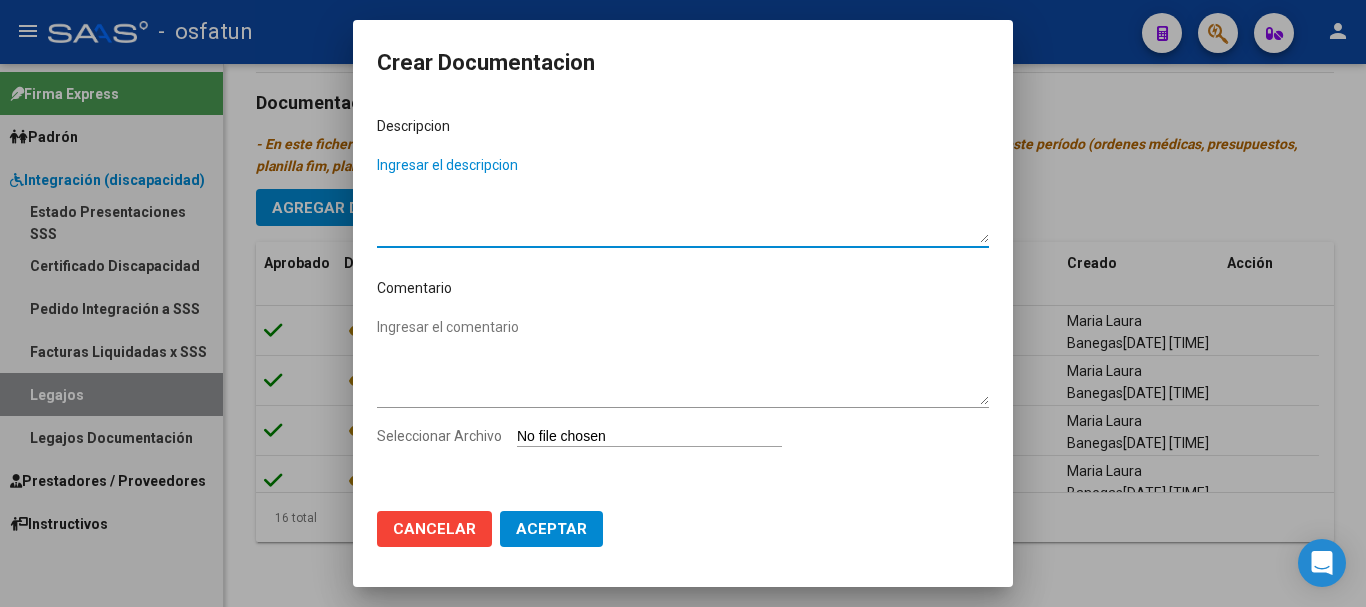 type 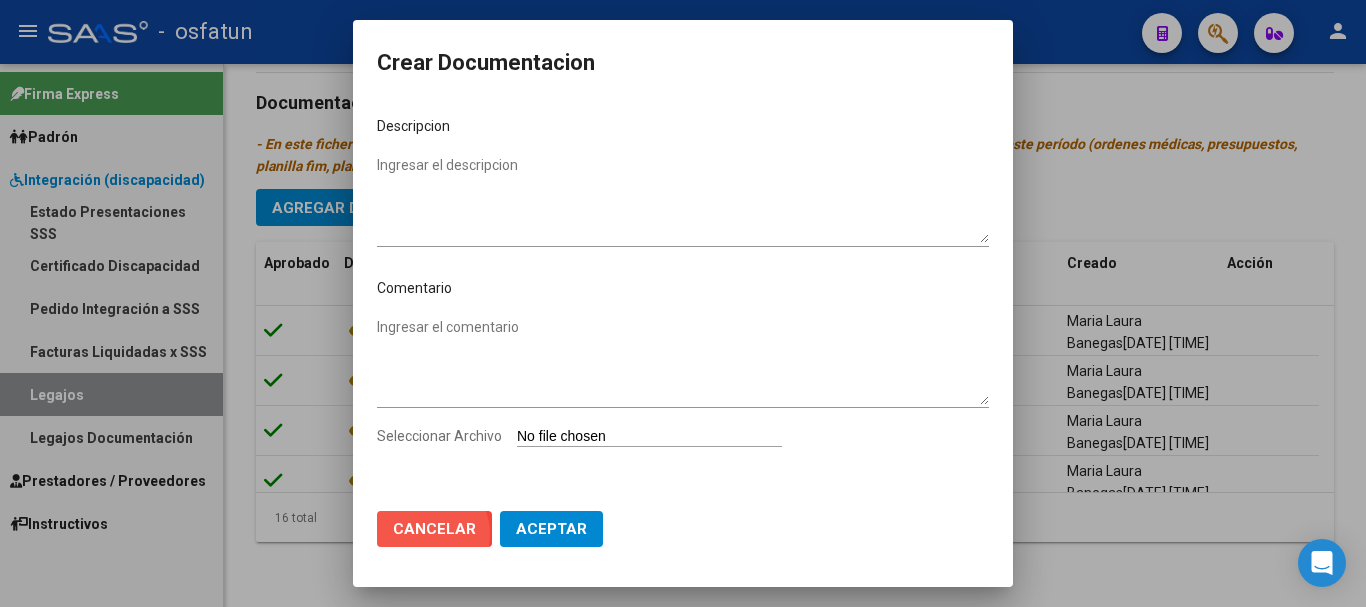 click on "Cancelar" 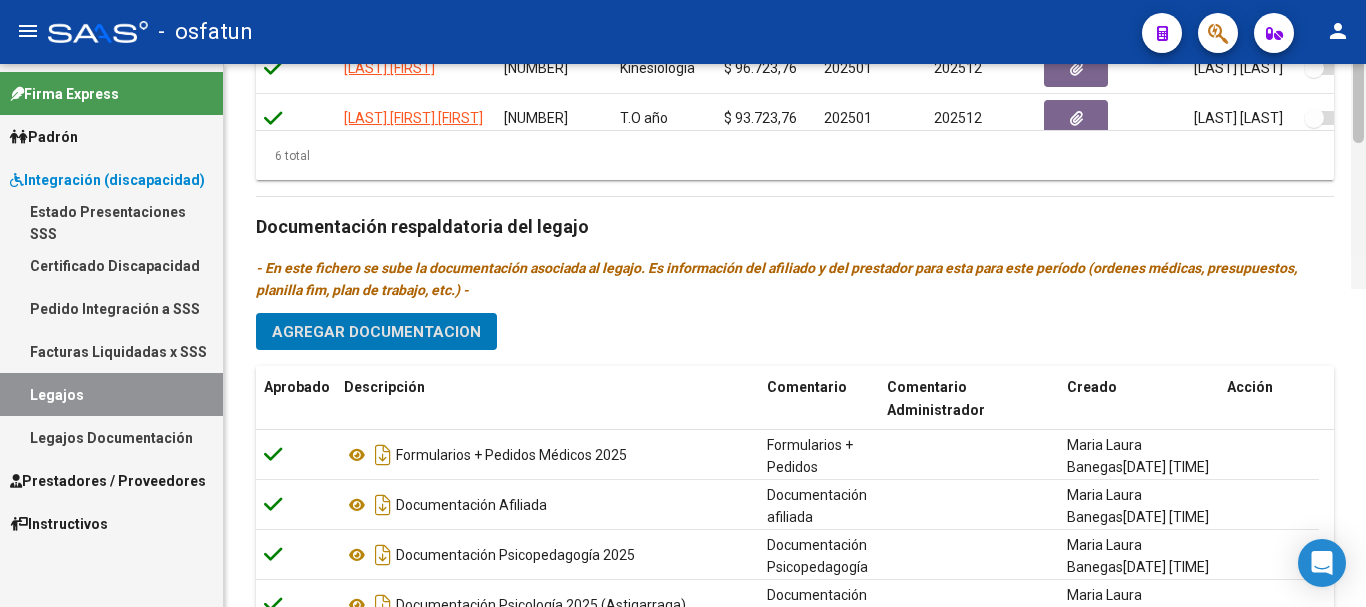scroll, scrollTop: 1103, scrollLeft: 0, axis: vertical 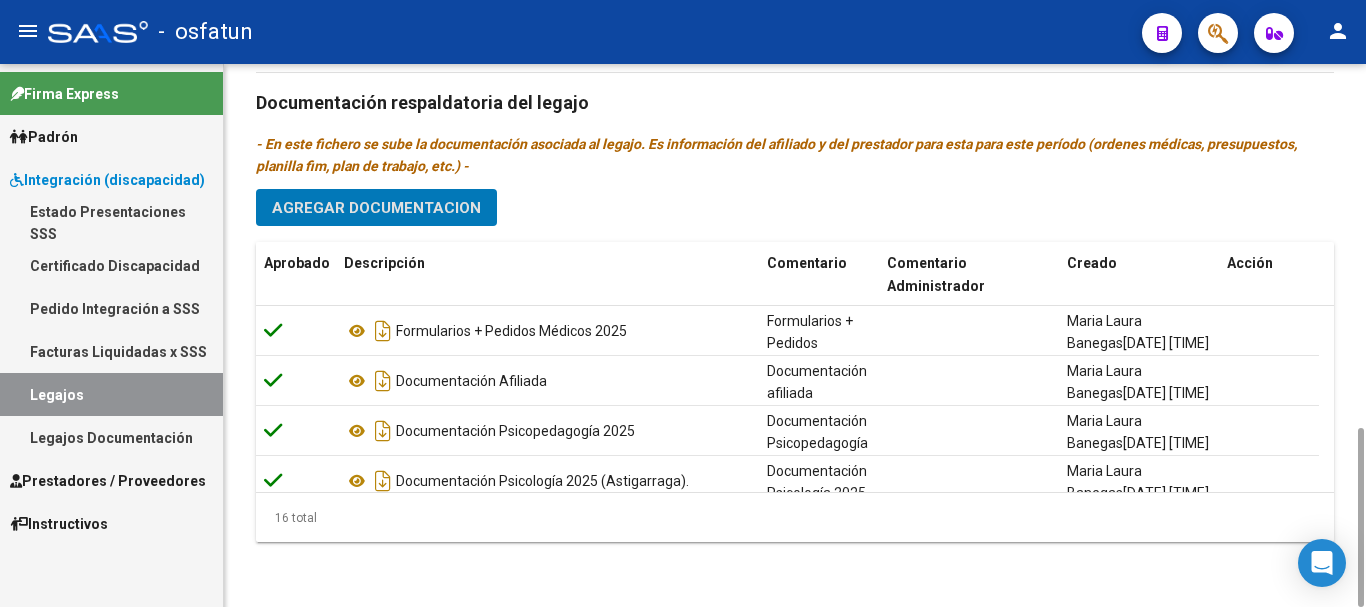 drag, startPoint x: 1363, startPoint y: 462, endPoint x: 1359, endPoint y: 610, distance: 148.05405 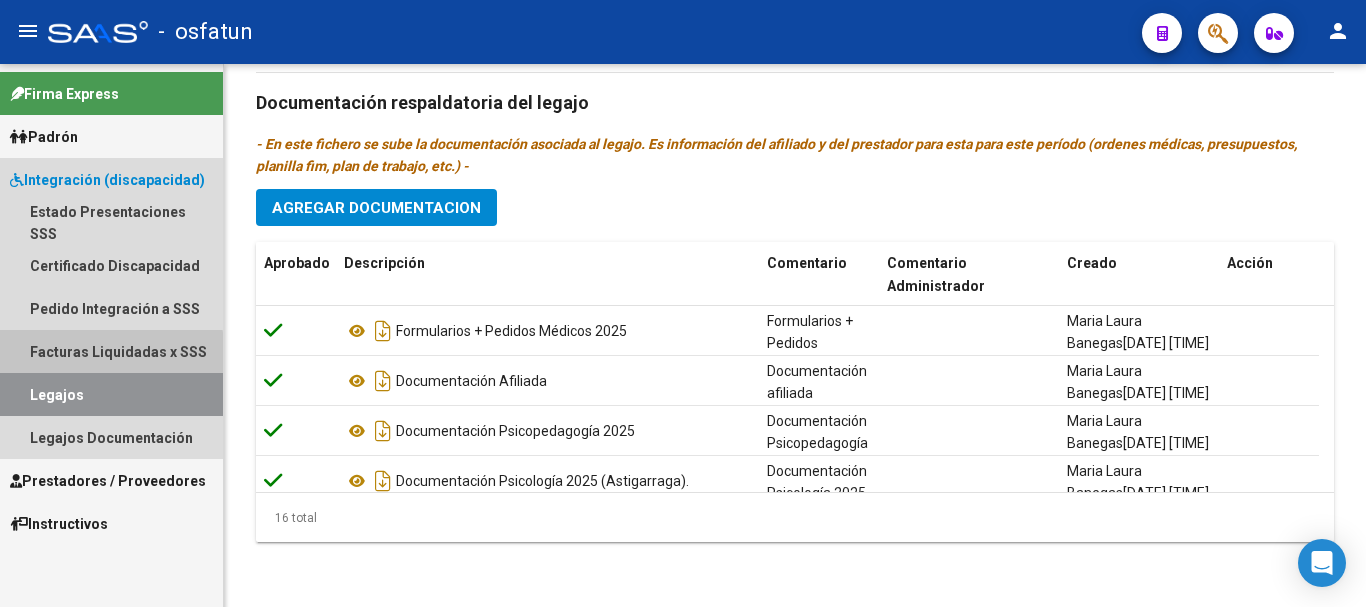 click on "Facturas Liquidadas x SSS" at bounding box center (111, 351) 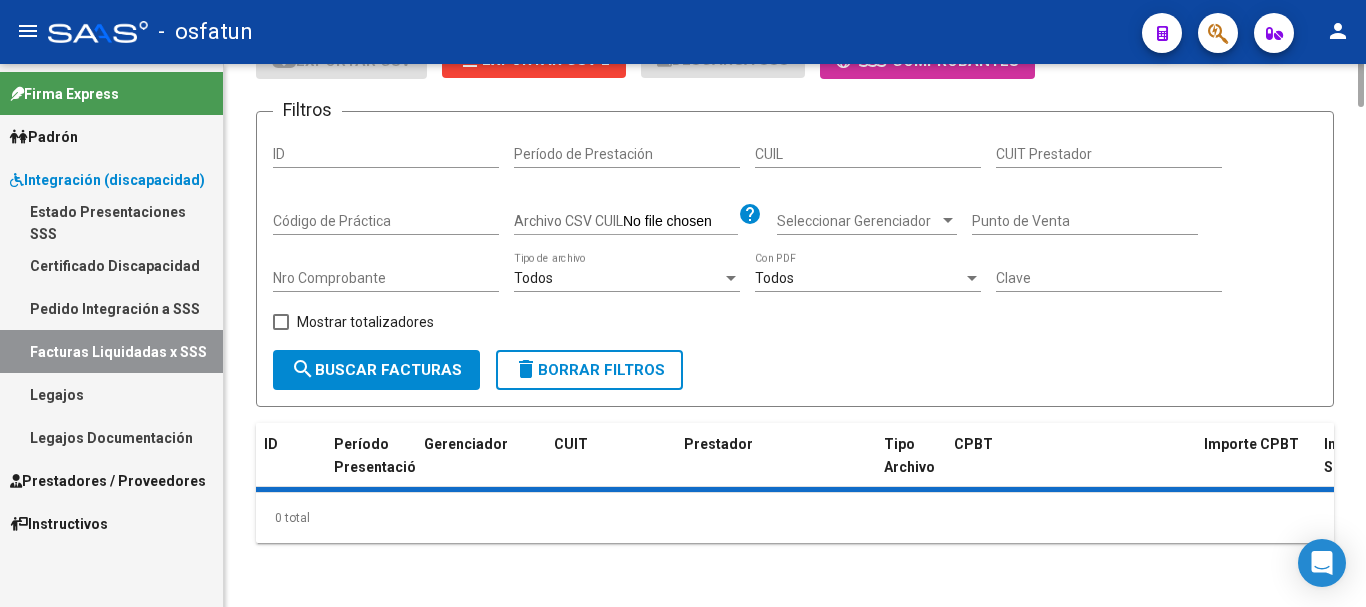 scroll, scrollTop: 0, scrollLeft: 0, axis: both 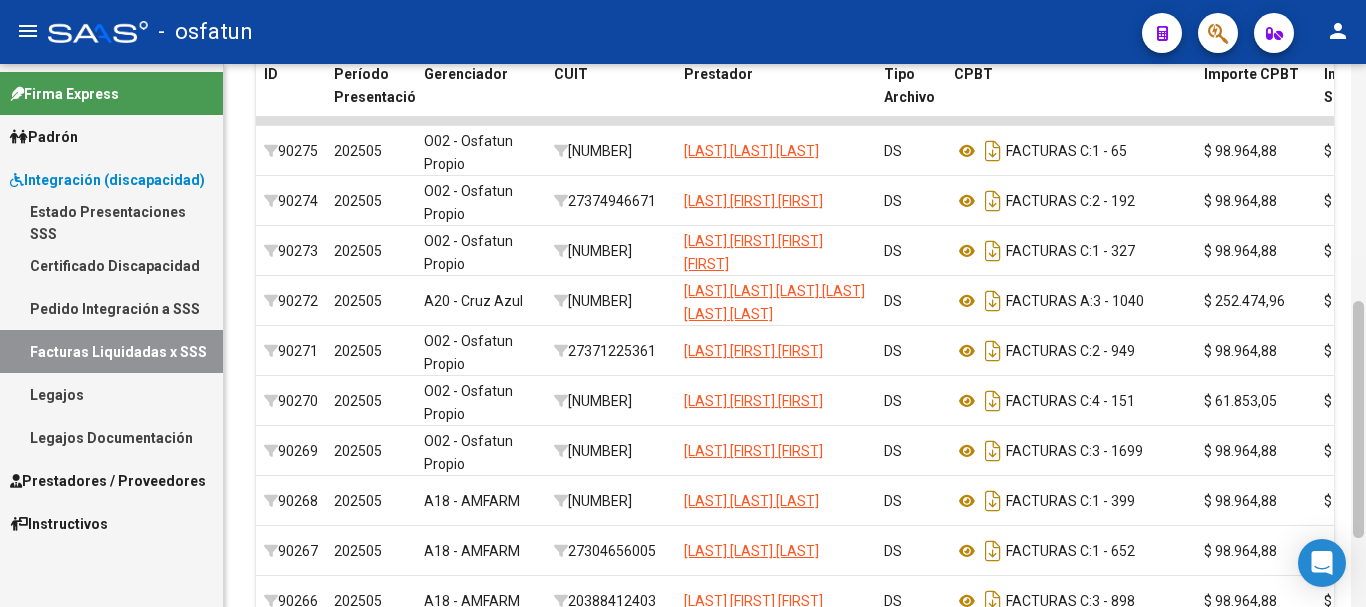 drag, startPoint x: 1364, startPoint y: 203, endPoint x: 1365, endPoint y: 253, distance: 50.01 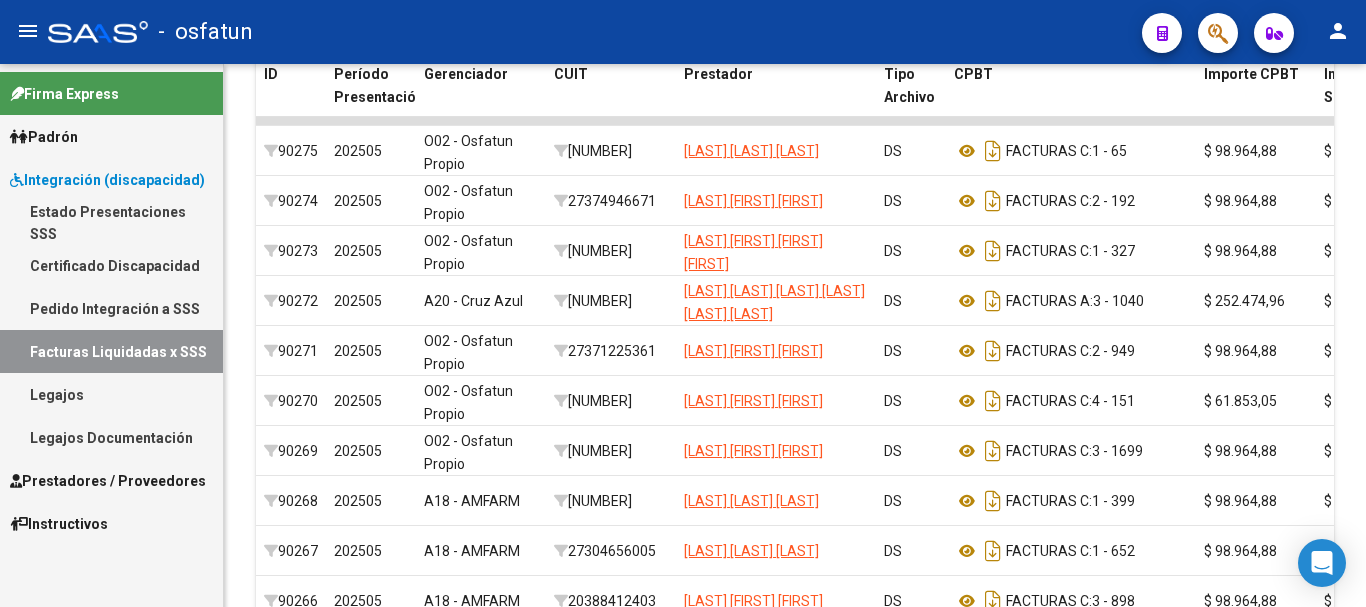 click on "Facturas Liquidadas x SSS" at bounding box center [111, 351] 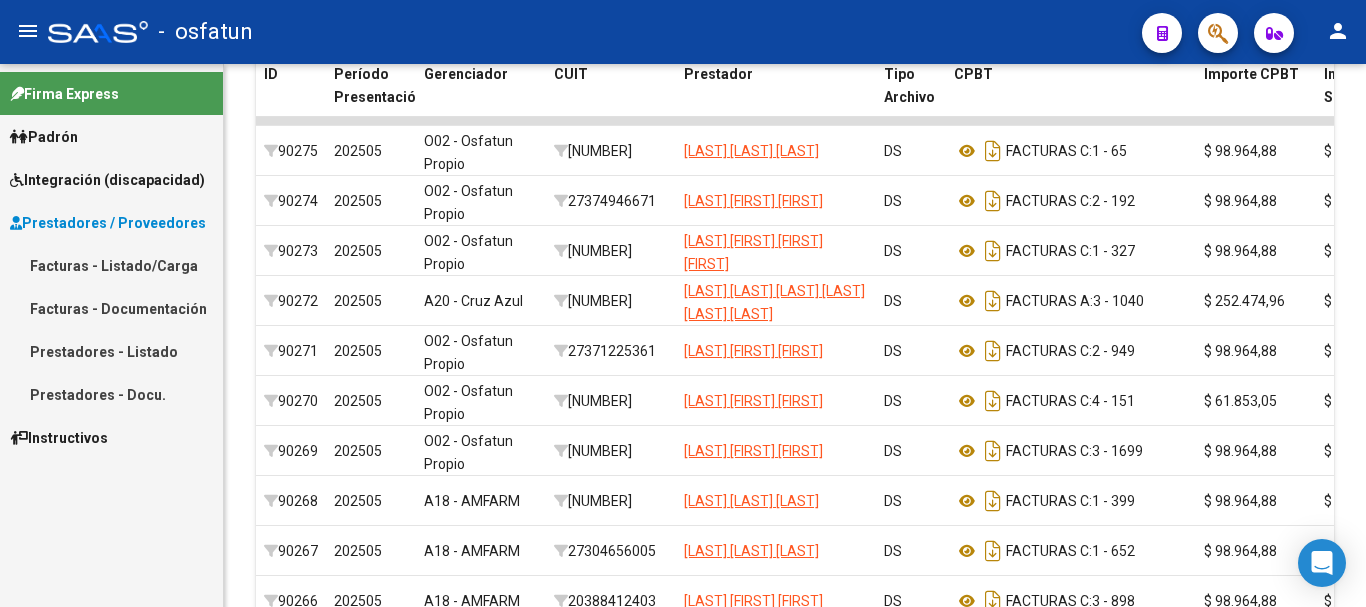 click on "Facturas - Documentación" at bounding box center (111, 308) 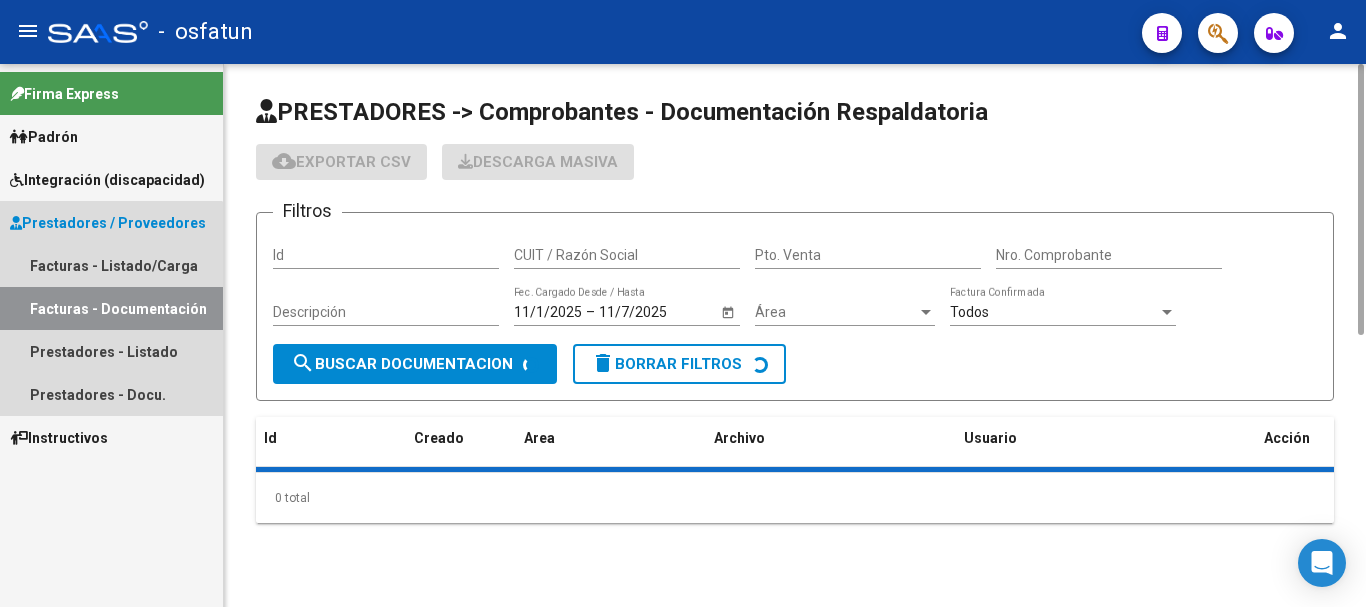 scroll, scrollTop: 0, scrollLeft: 0, axis: both 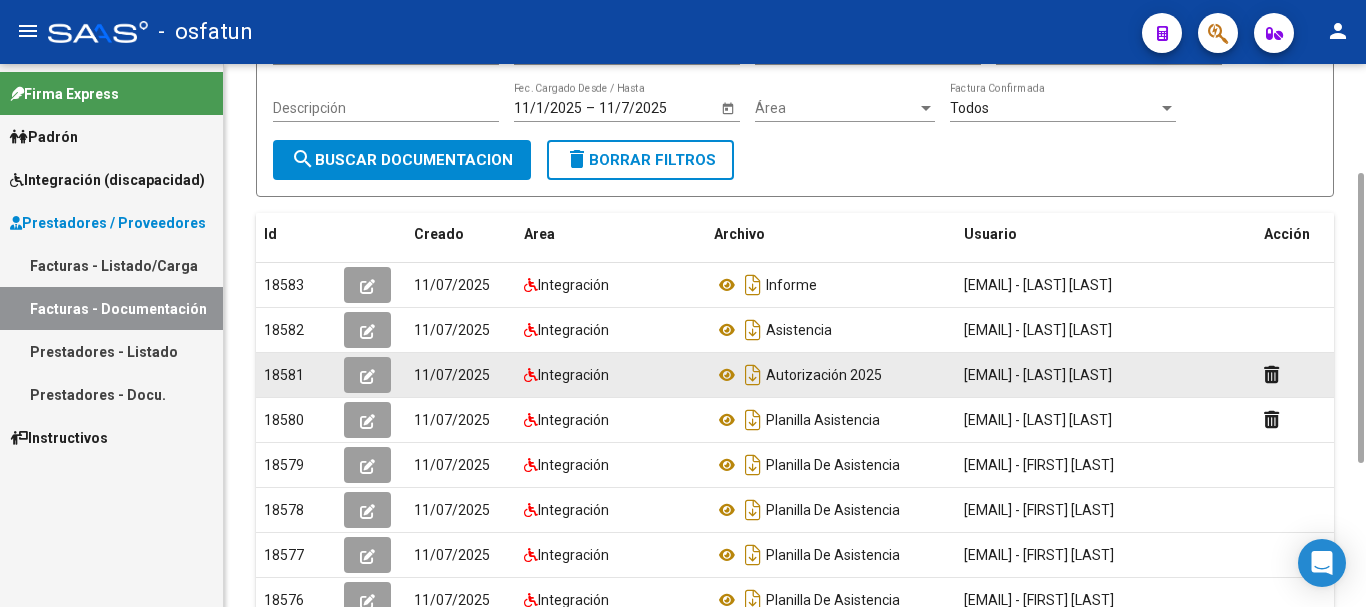 drag, startPoint x: 1365, startPoint y: 307, endPoint x: 1213, endPoint y: 363, distance: 161.98766 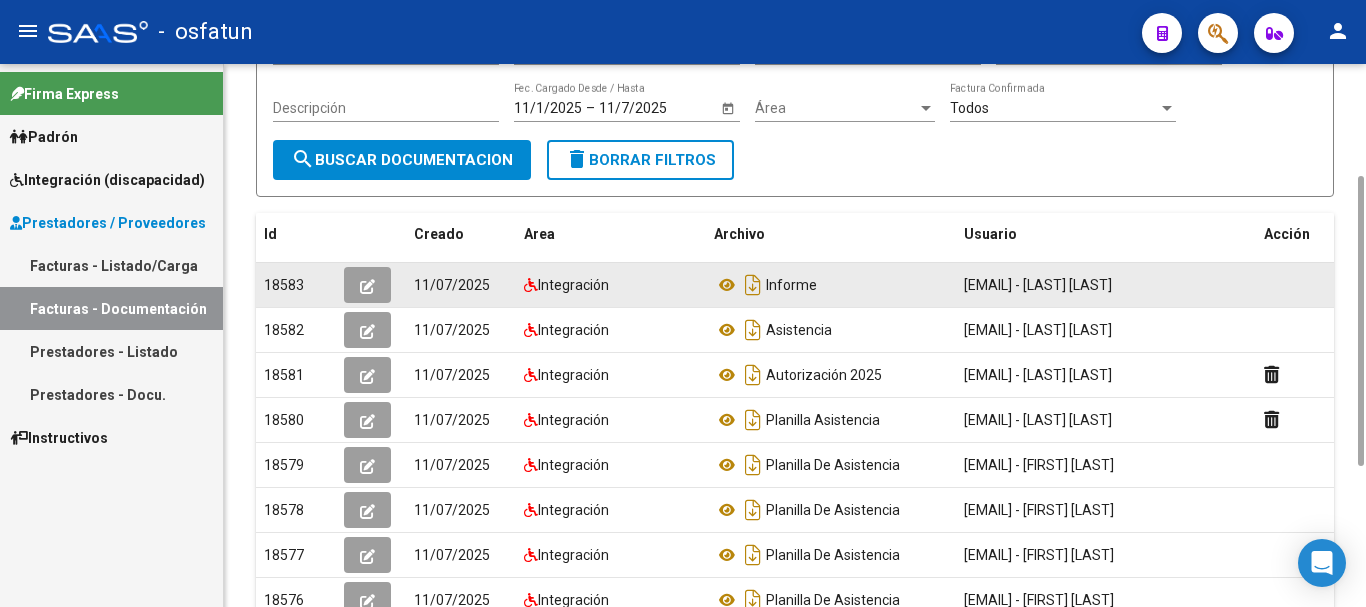 scroll, scrollTop: 206, scrollLeft: 0, axis: vertical 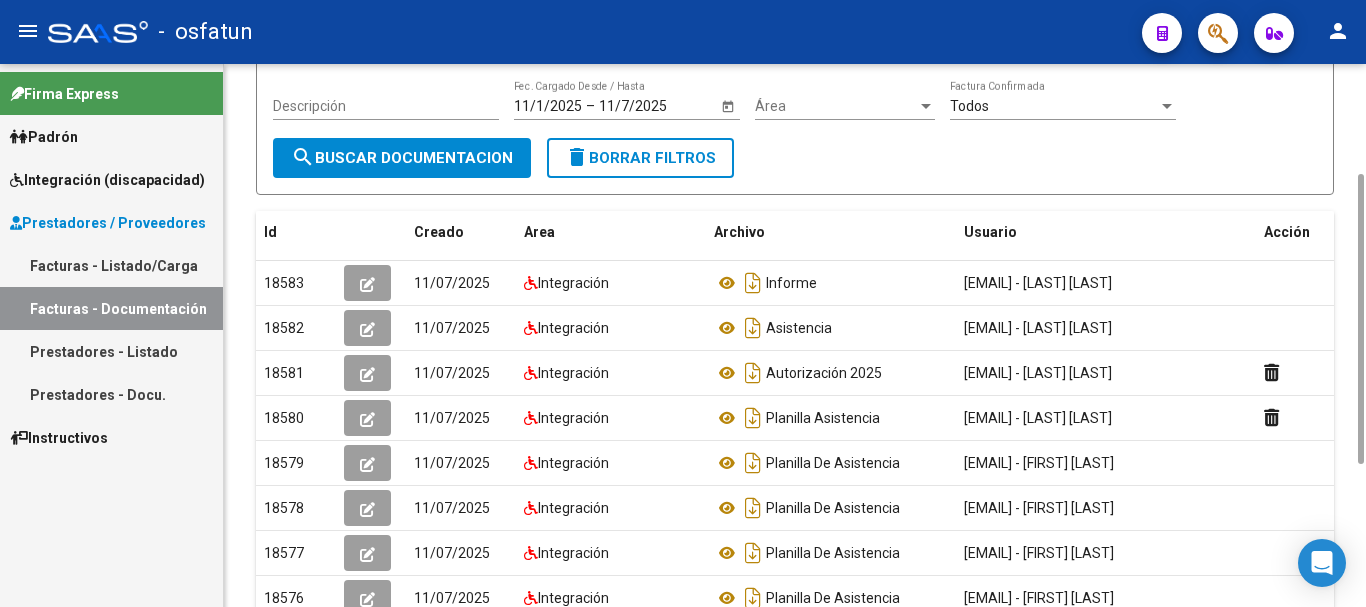 click on "Facturas - Listado/Carga" at bounding box center (111, 265) 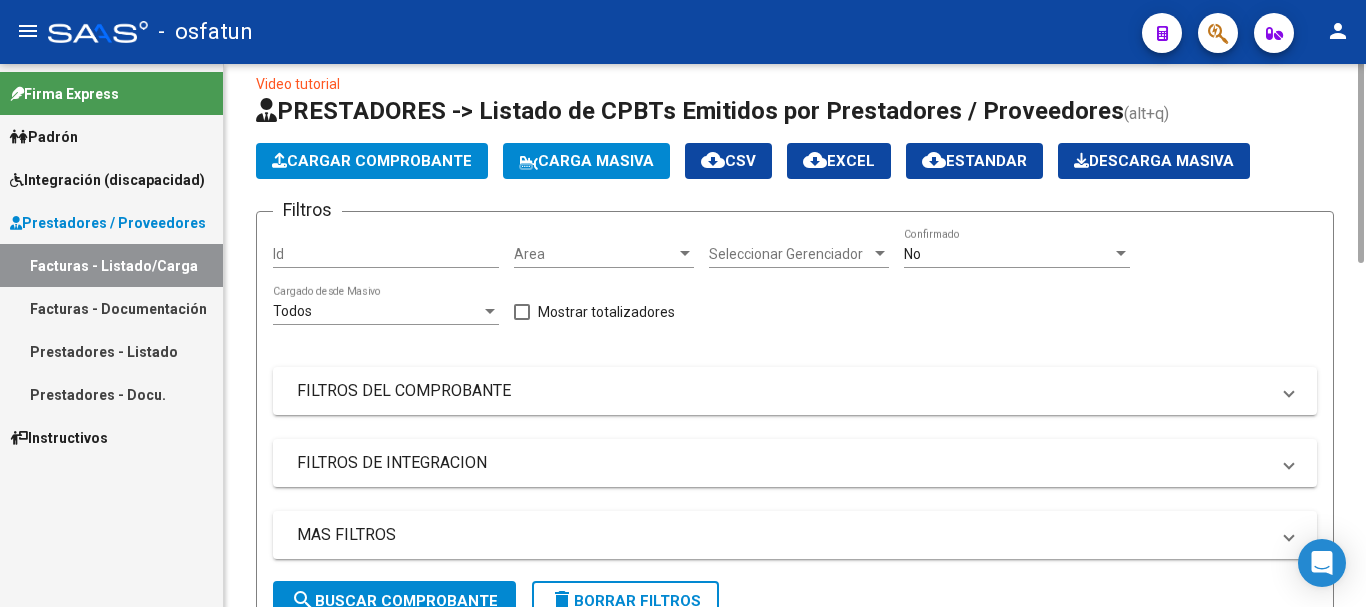 scroll, scrollTop: 0, scrollLeft: 0, axis: both 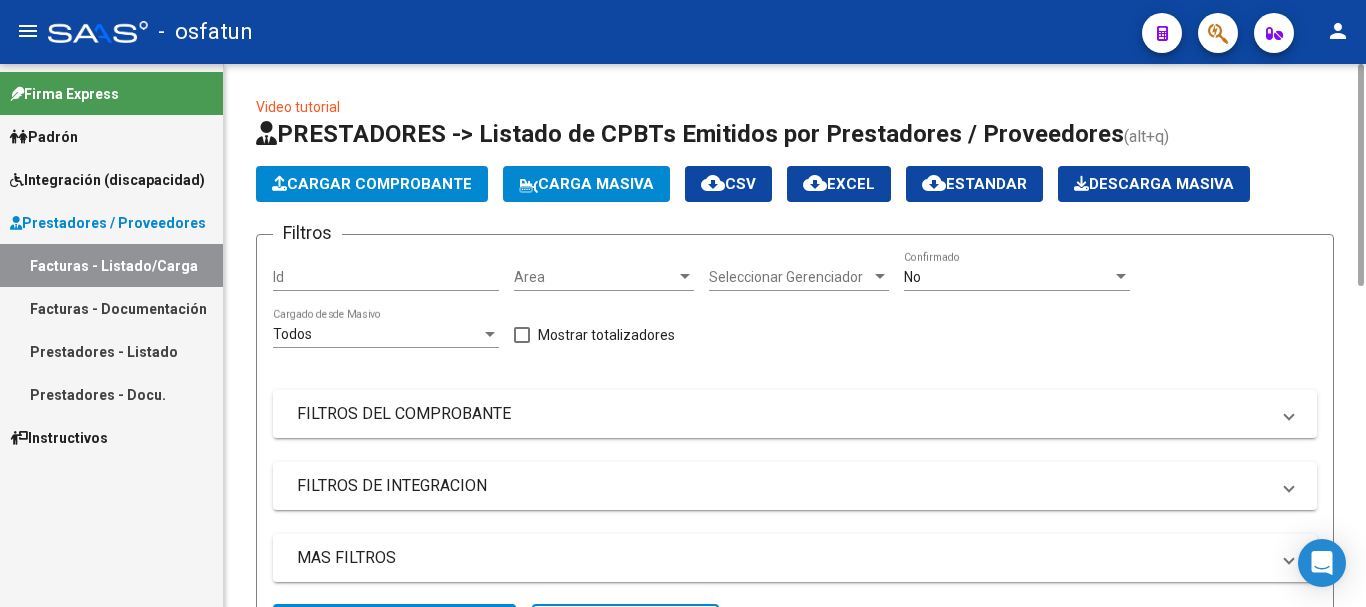 drag, startPoint x: 1360, startPoint y: 274, endPoint x: 1239, endPoint y: -93, distance: 386.4324 